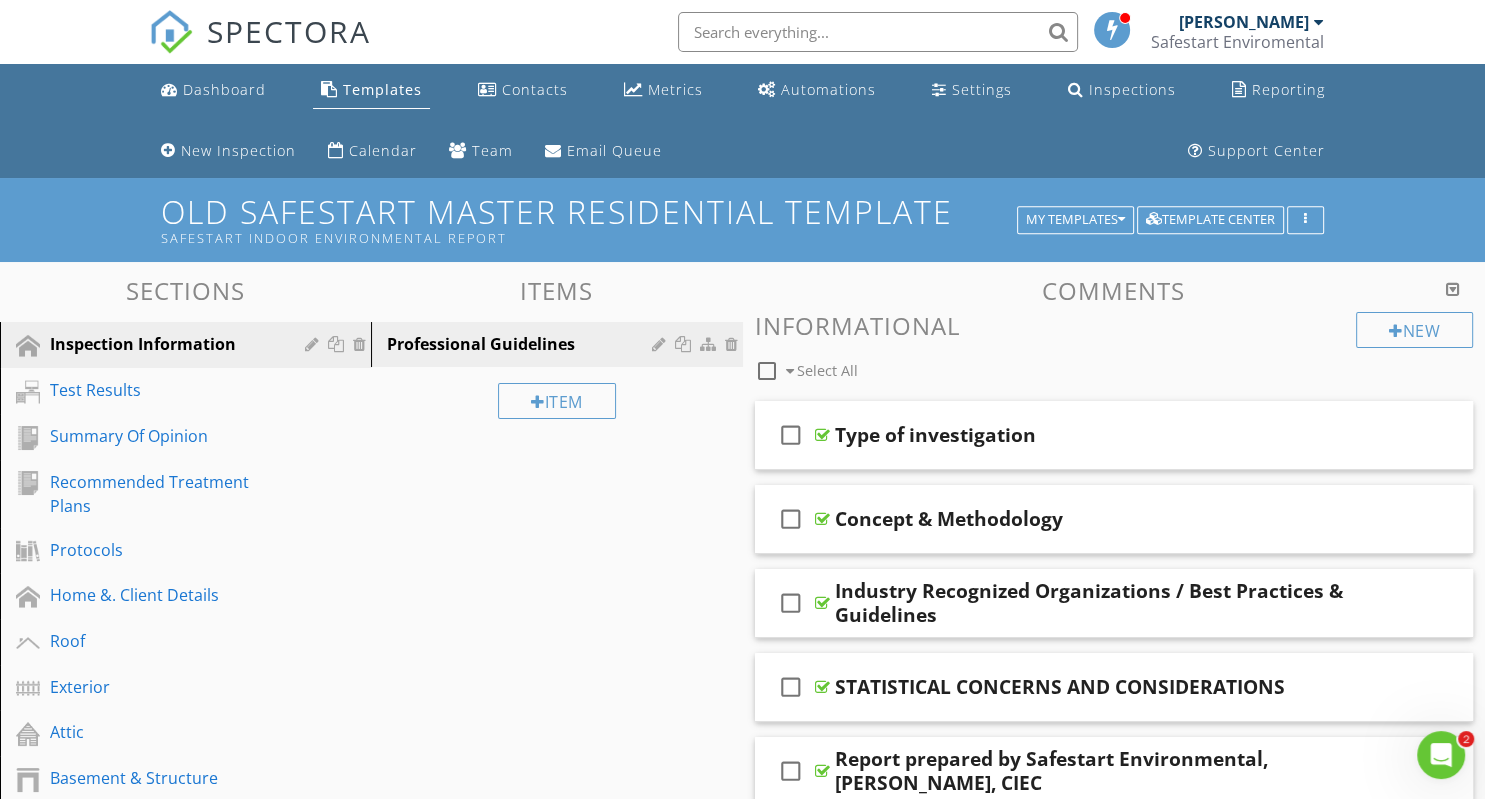 scroll, scrollTop: 0, scrollLeft: 0, axis: both 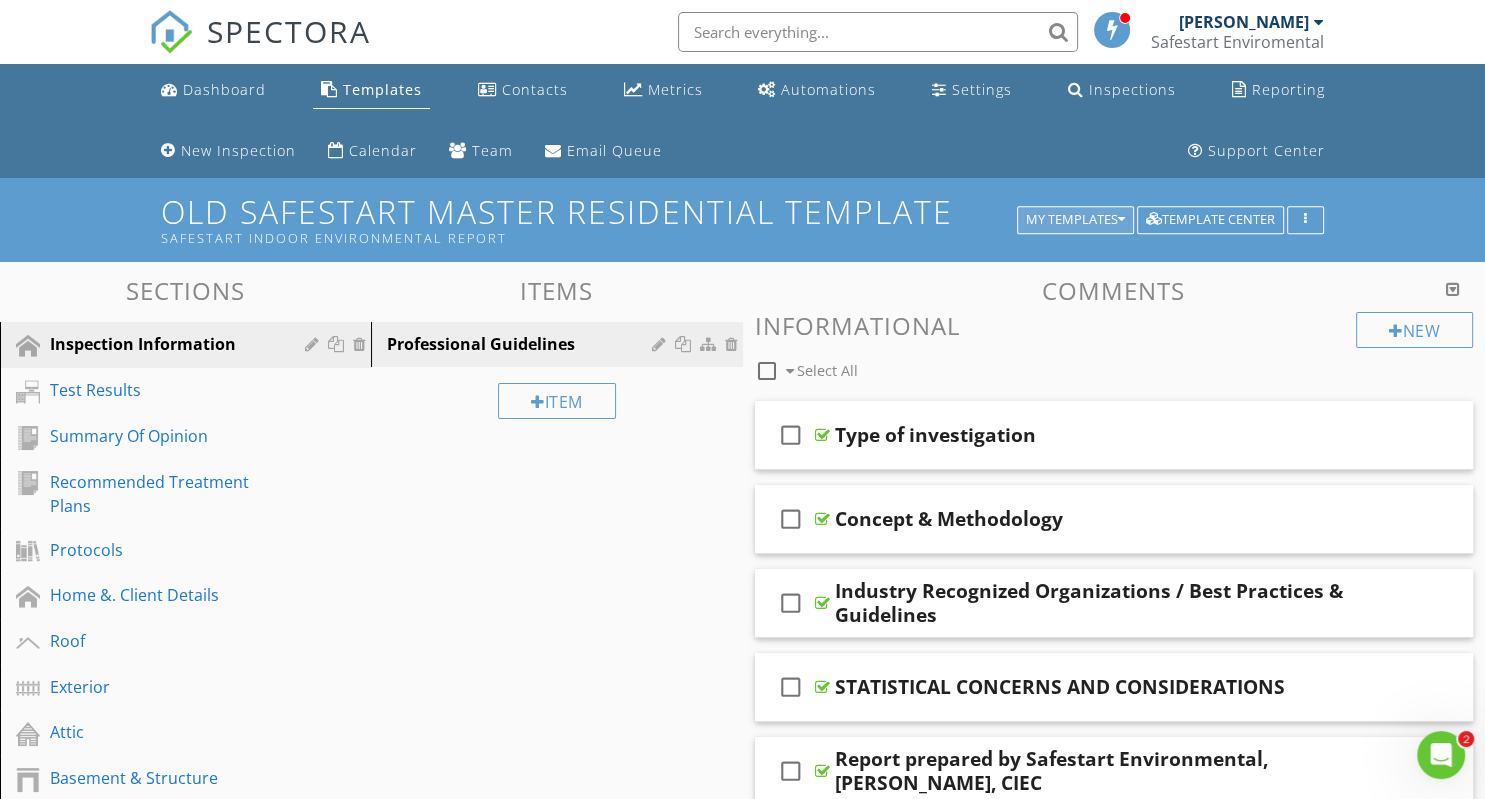 click on "My Templates" at bounding box center [1075, 220] 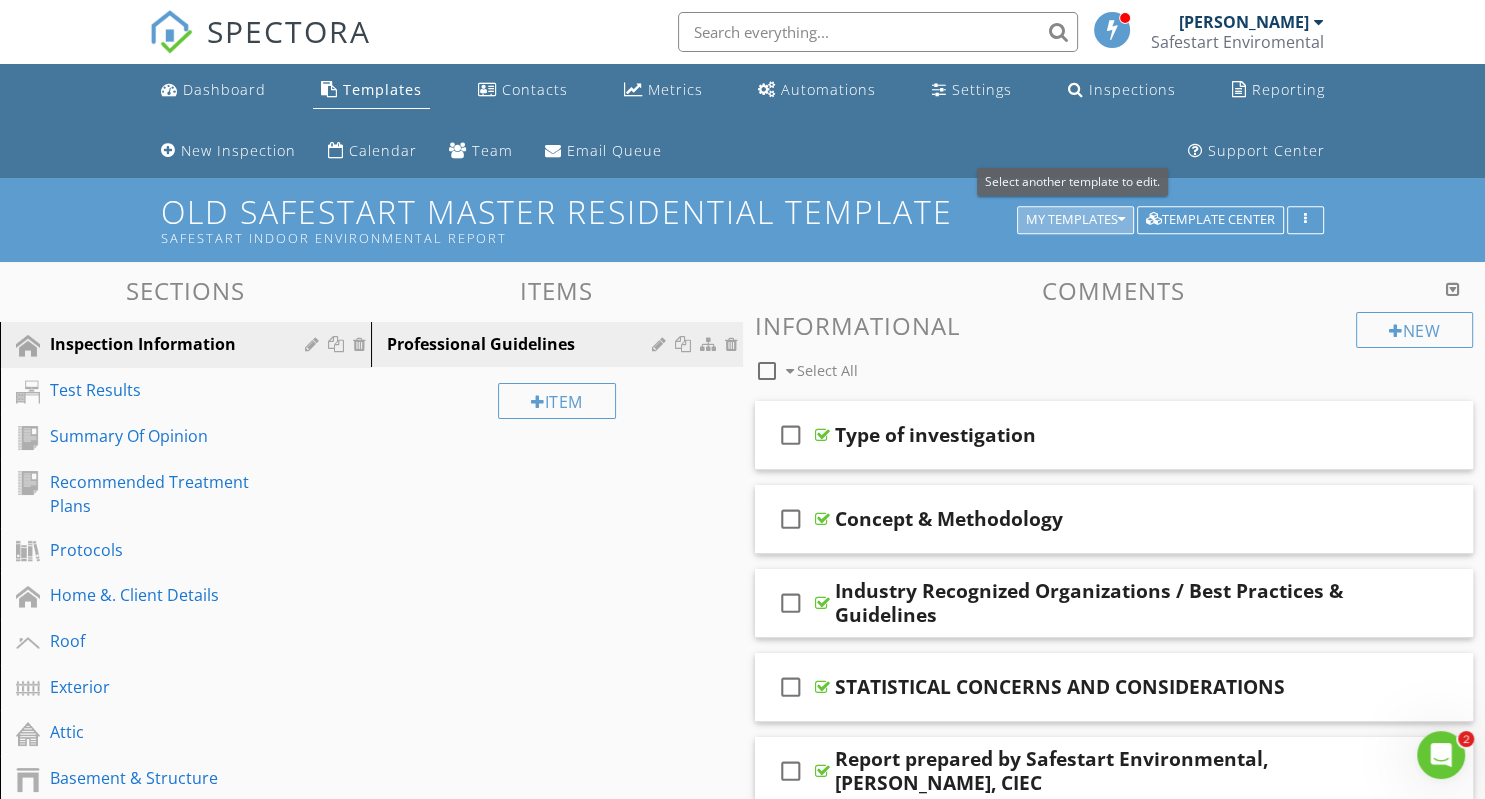 click on "New Safestart Master Residential Template" at bounding box center [0, 0] 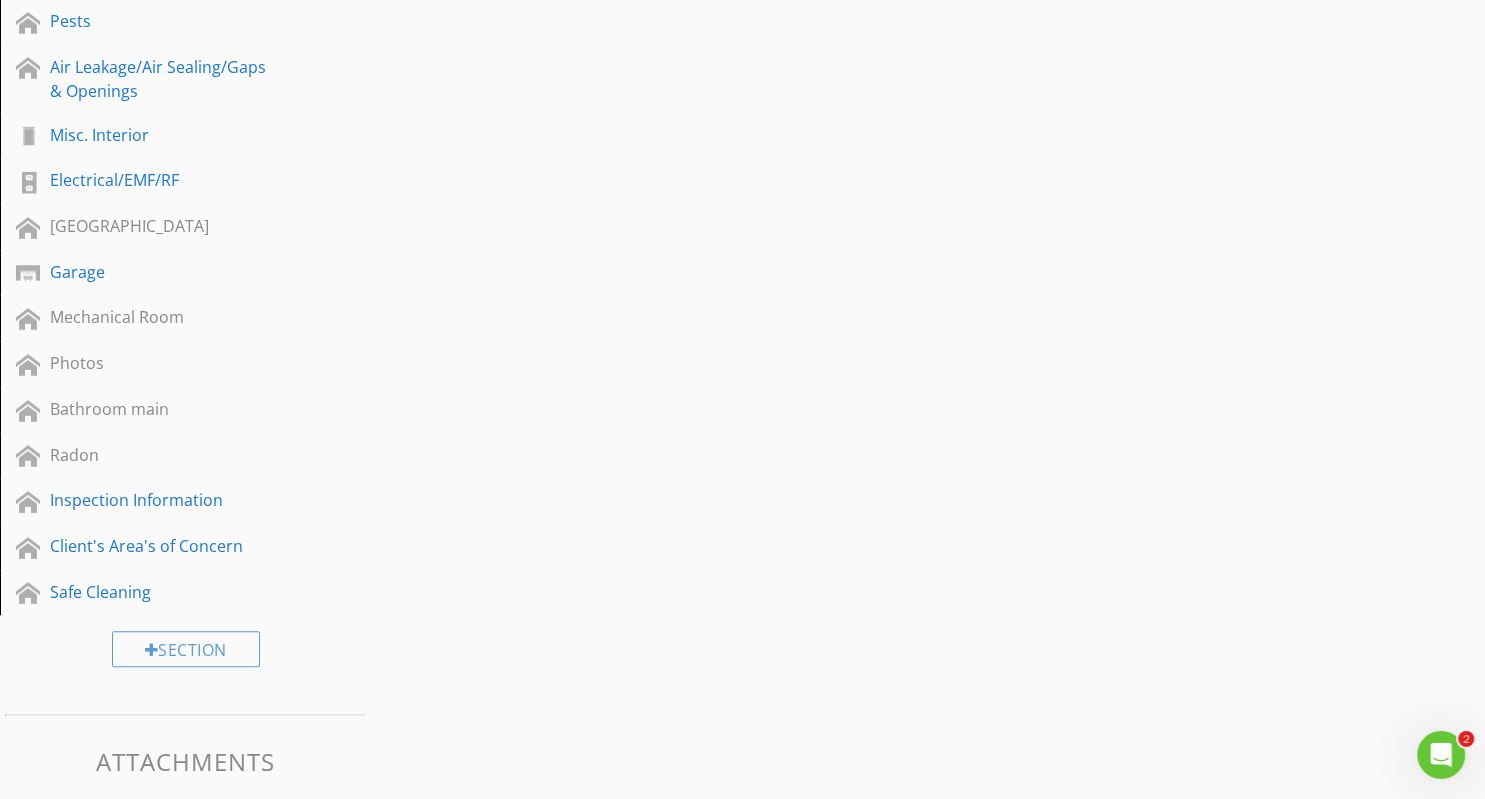 scroll, scrollTop: 1659, scrollLeft: 0, axis: vertical 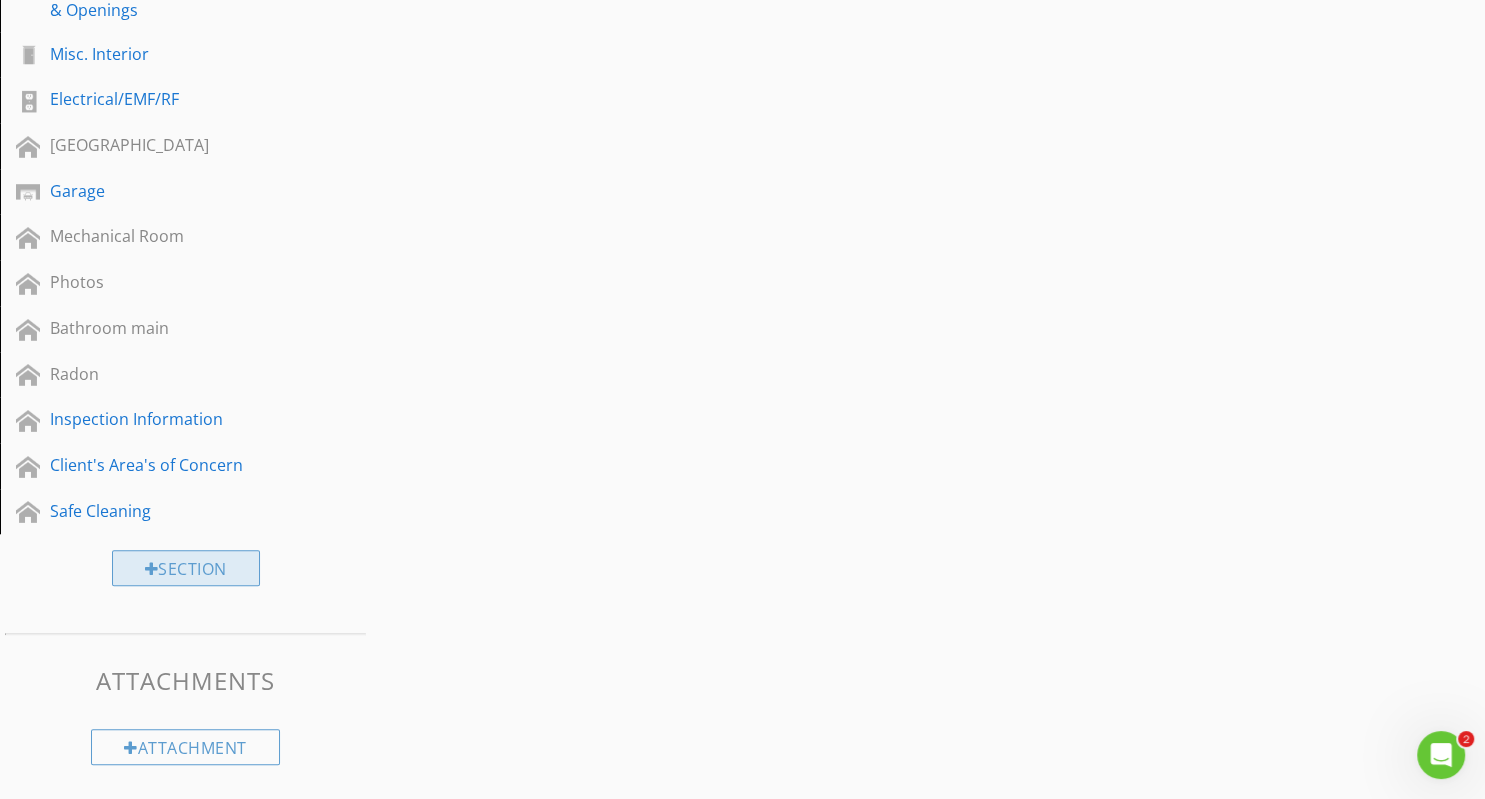 click on "Section" at bounding box center (186, 568) 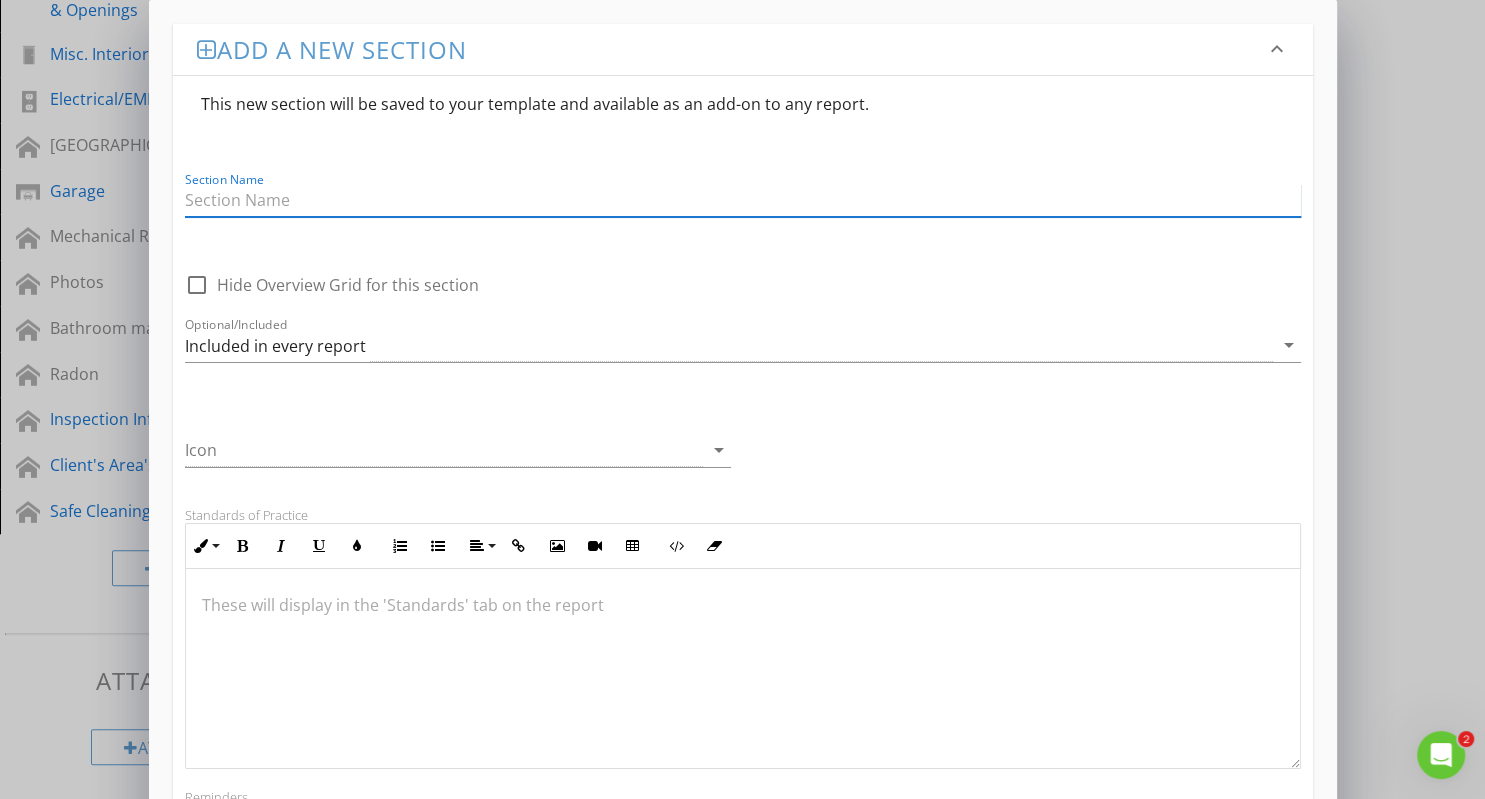 click at bounding box center [743, 200] 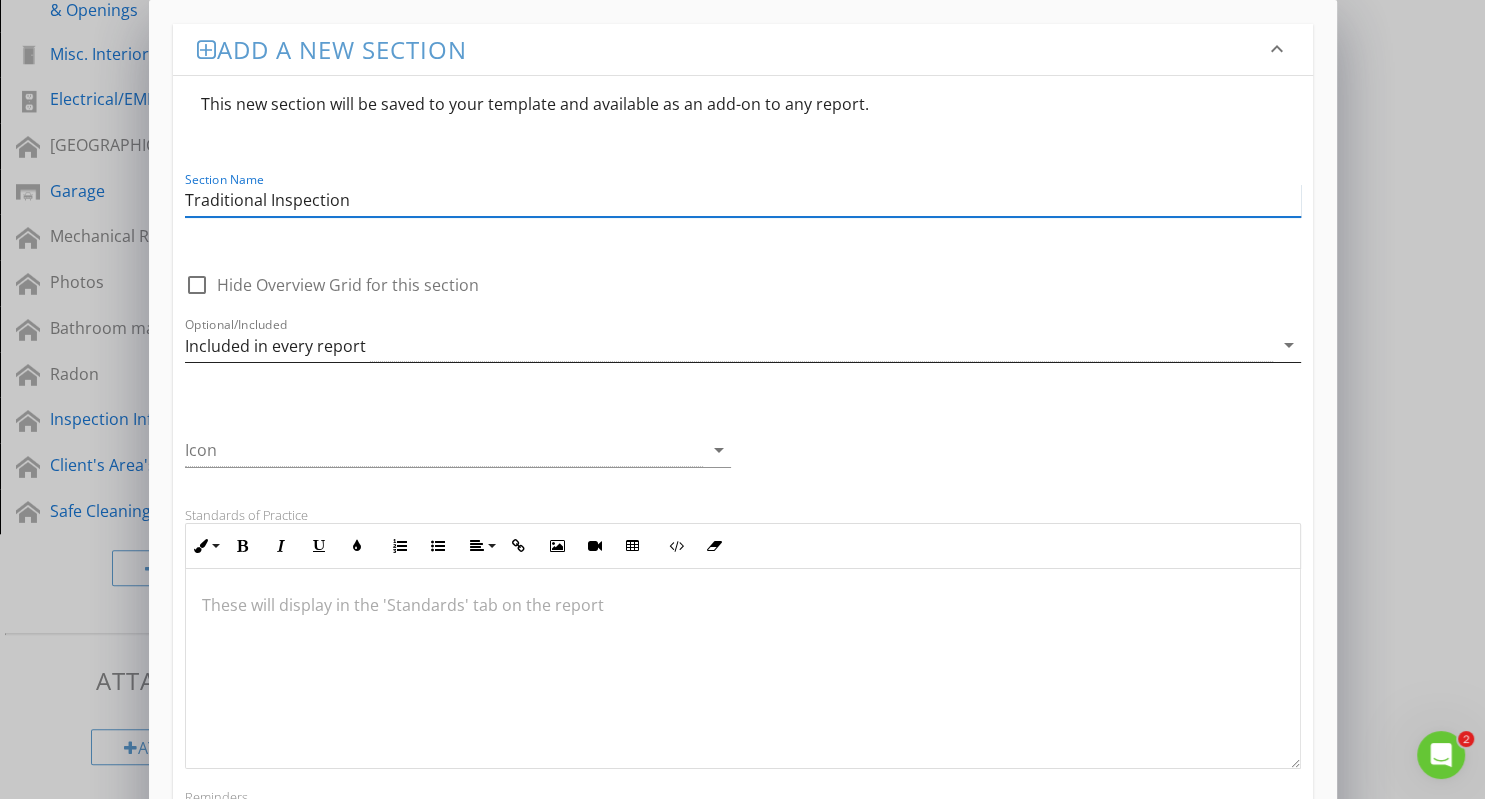 type on "Traditional Inspection" 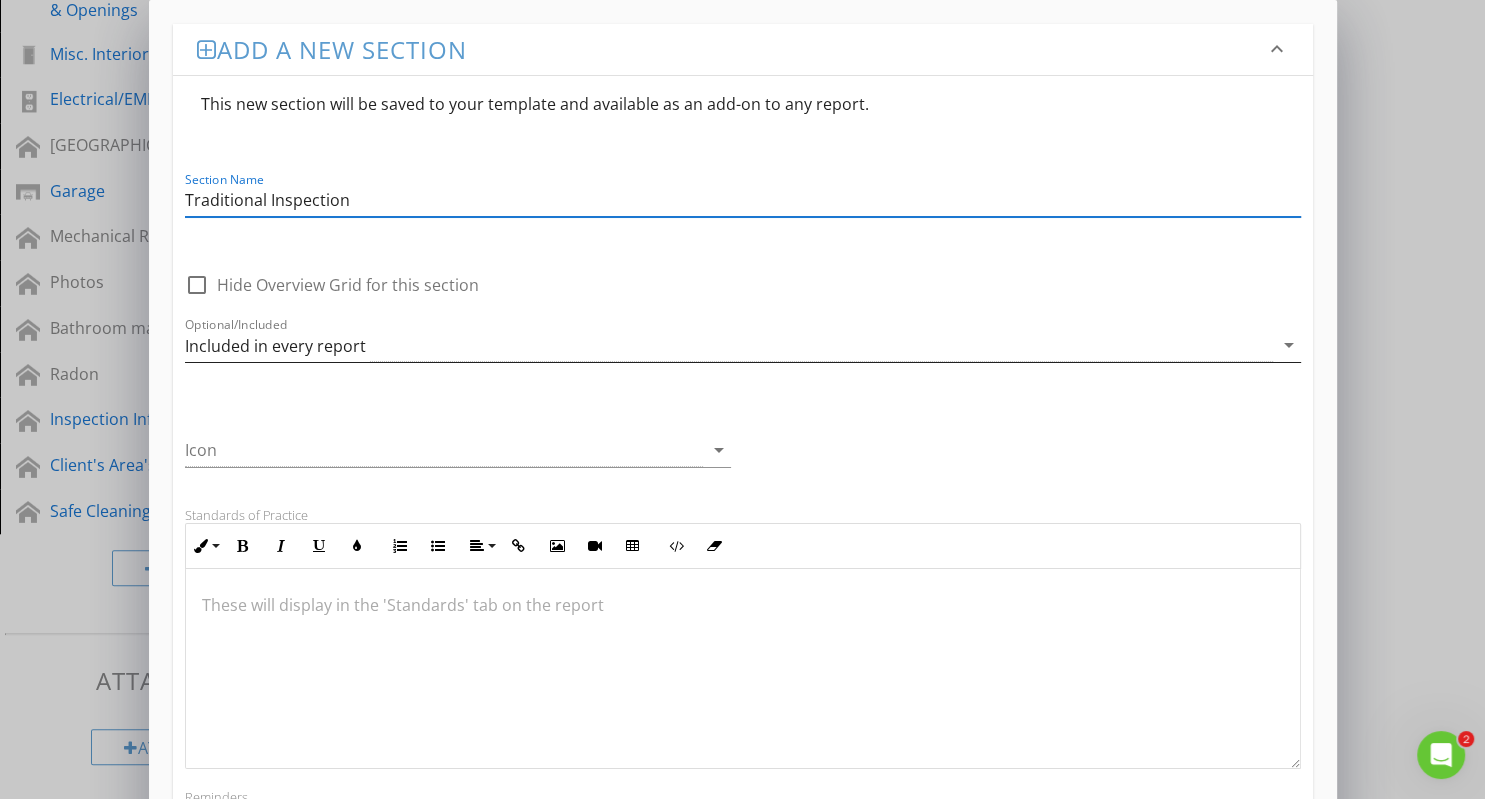 click on "arrow_drop_down" at bounding box center (1289, 345) 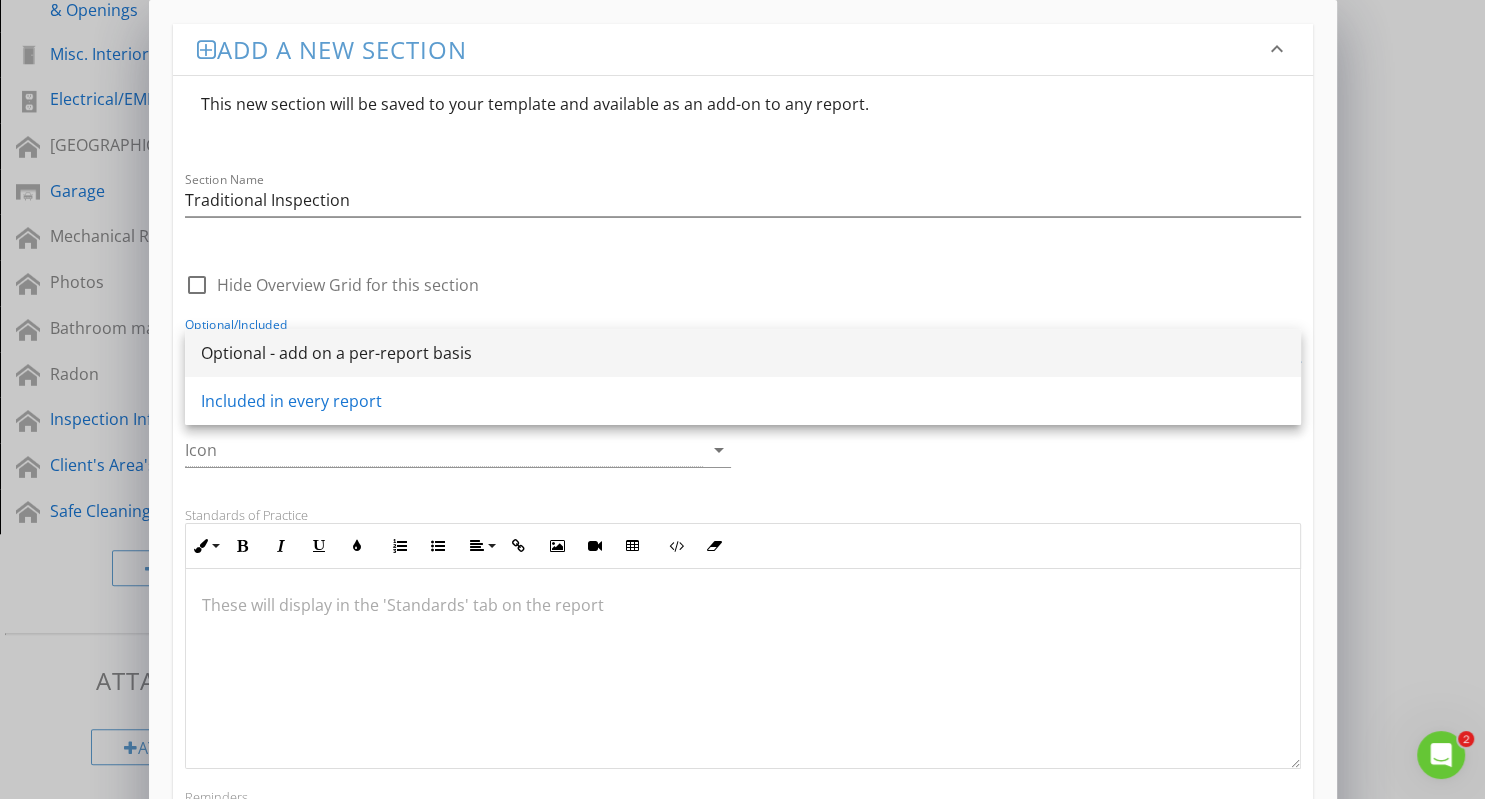 click on "Optional - add on a per-report basis" at bounding box center (743, 353) 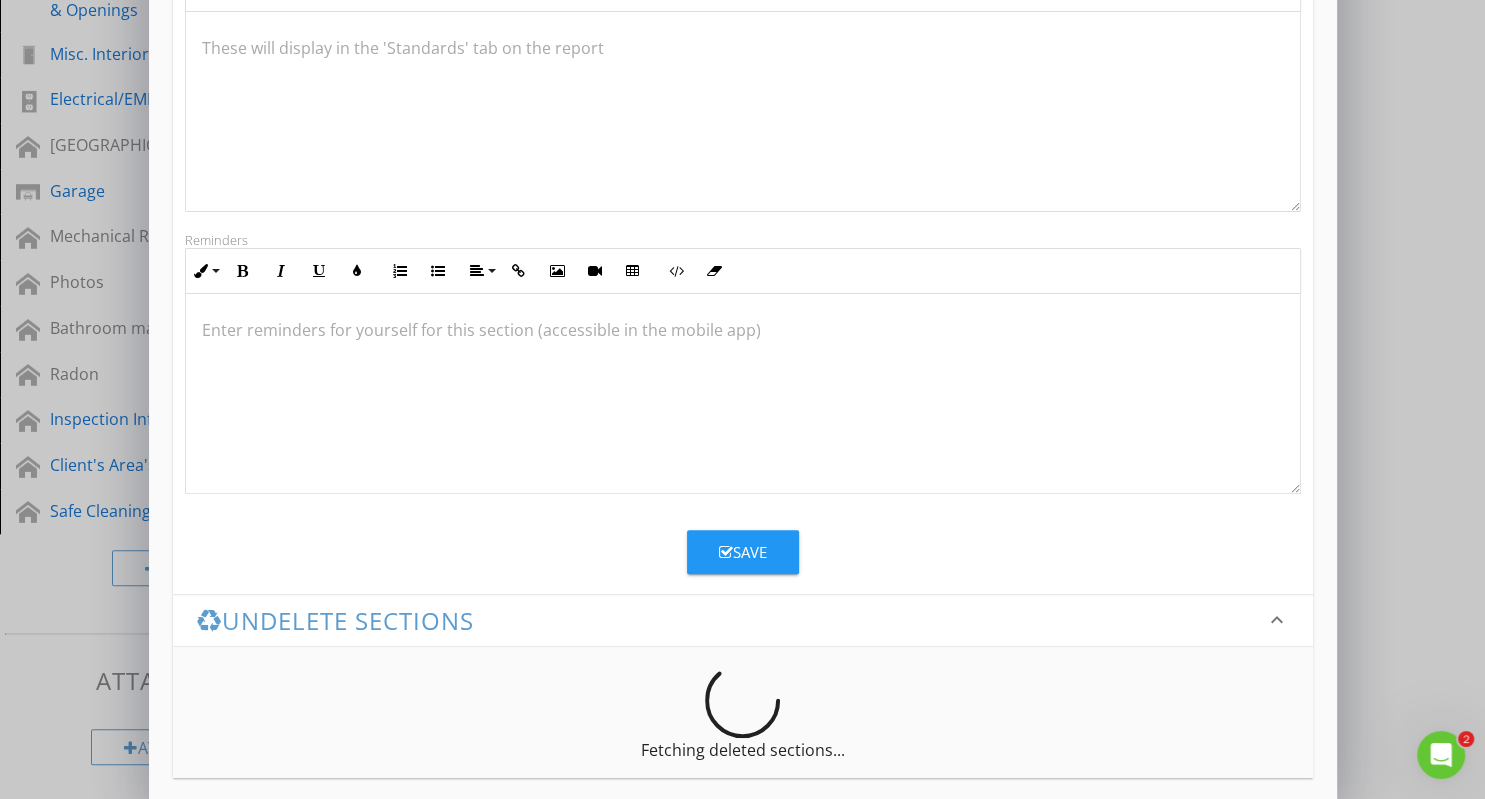 scroll, scrollTop: 570, scrollLeft: 0, axis: vertical 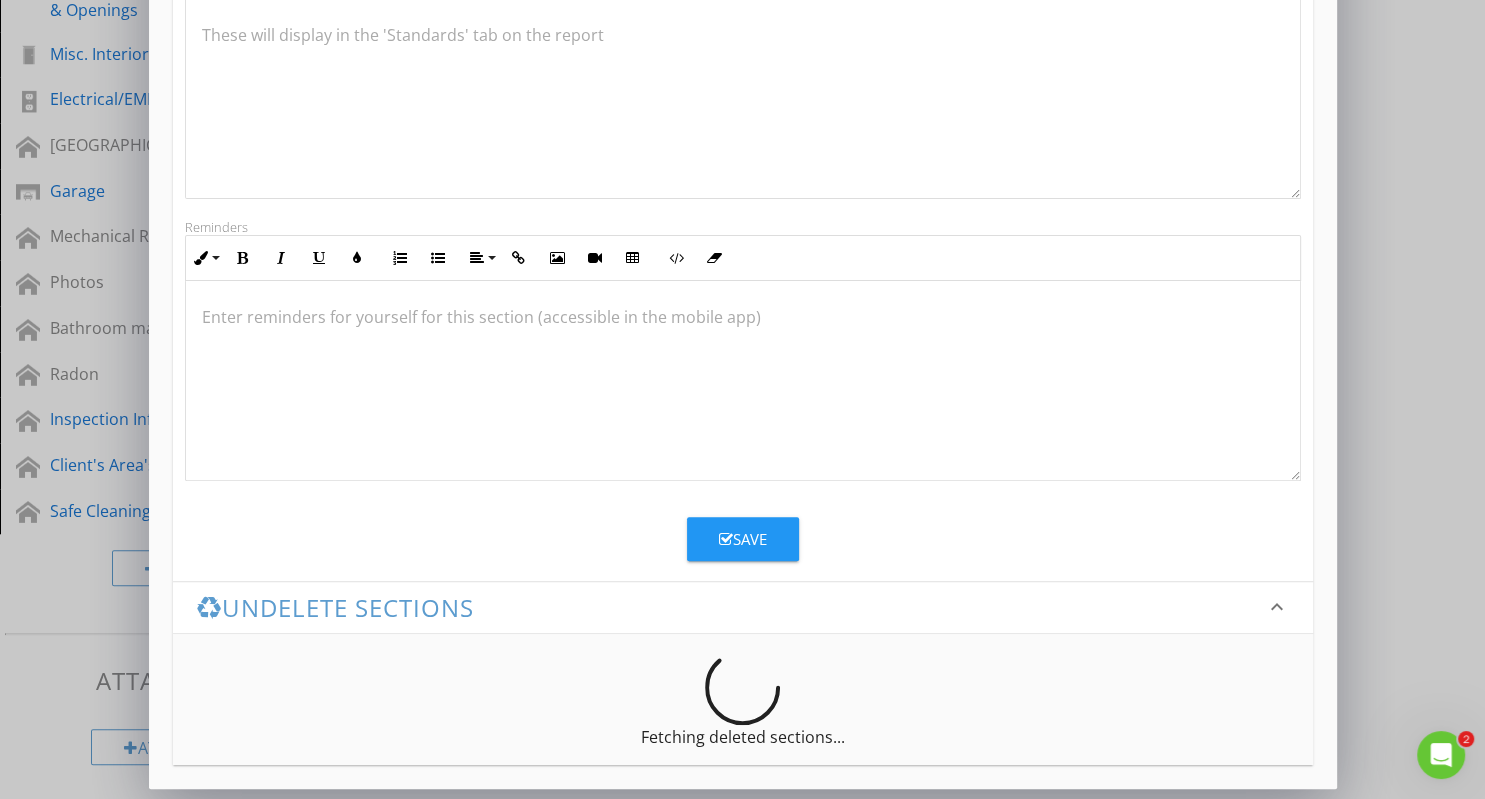 click at bounding box center [726, 539] 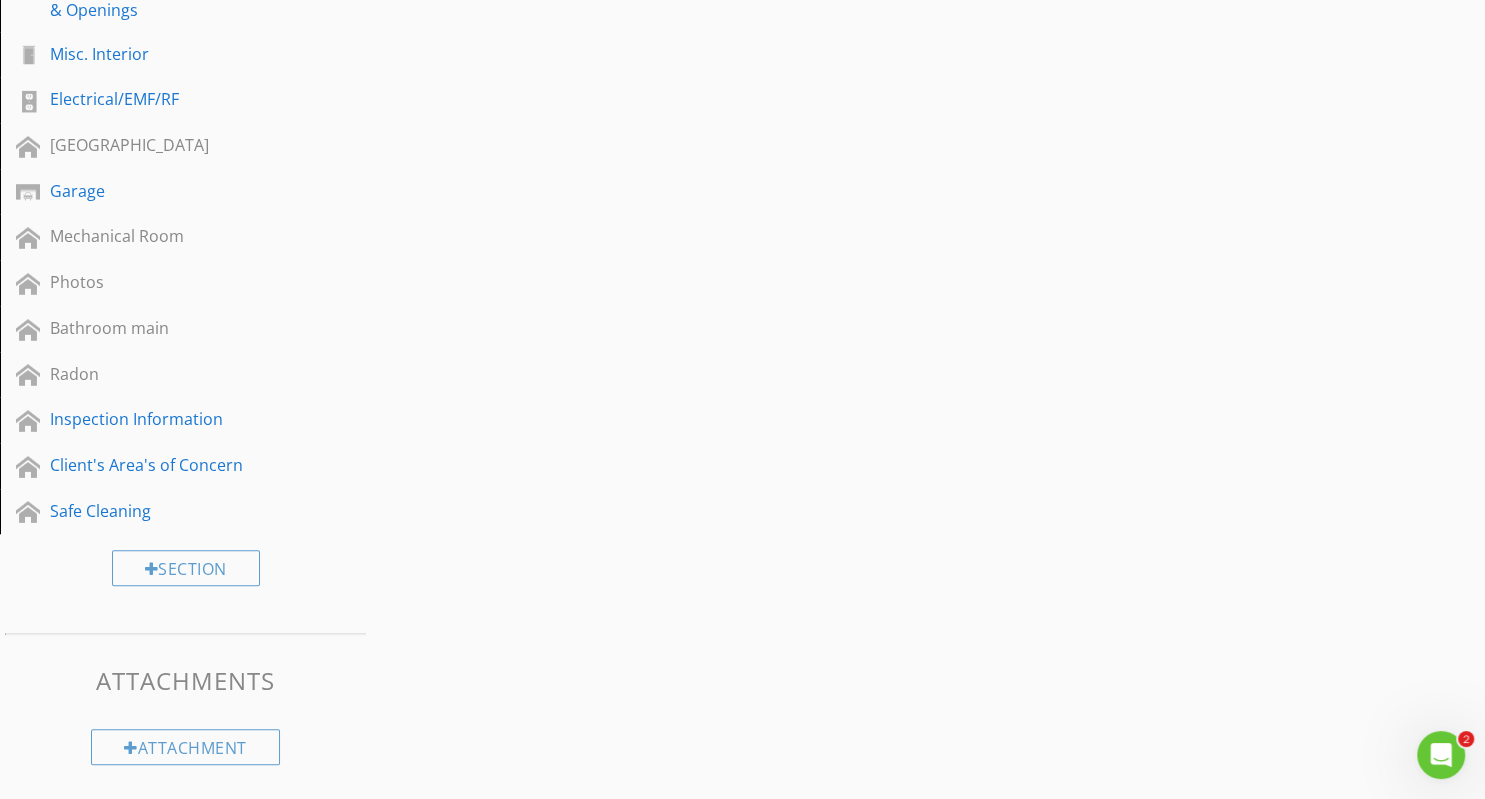 scroll, scrollTop: 345, scrollLeft: 0, axis: vertical 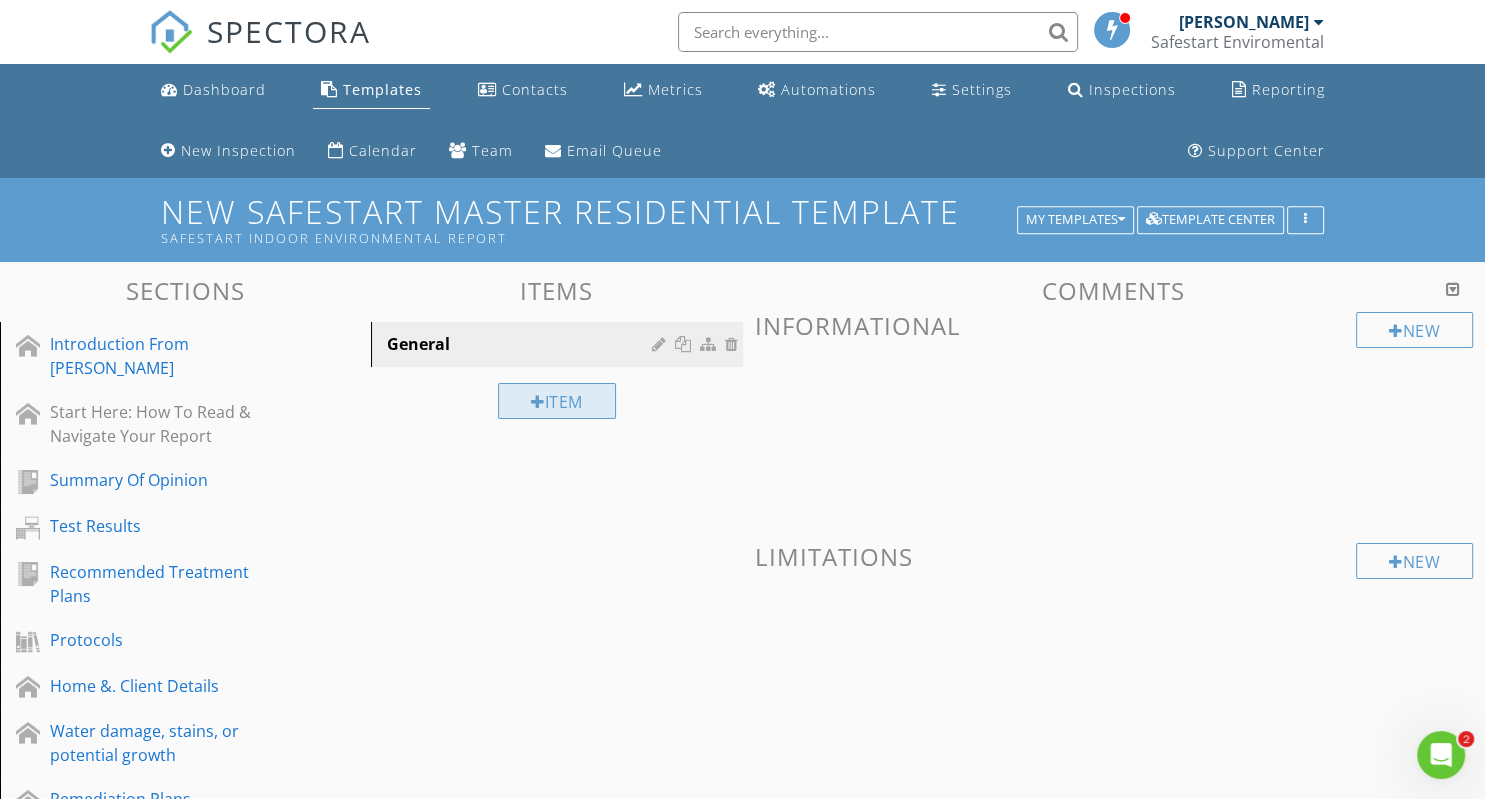 click at bounding box center [538, 402] 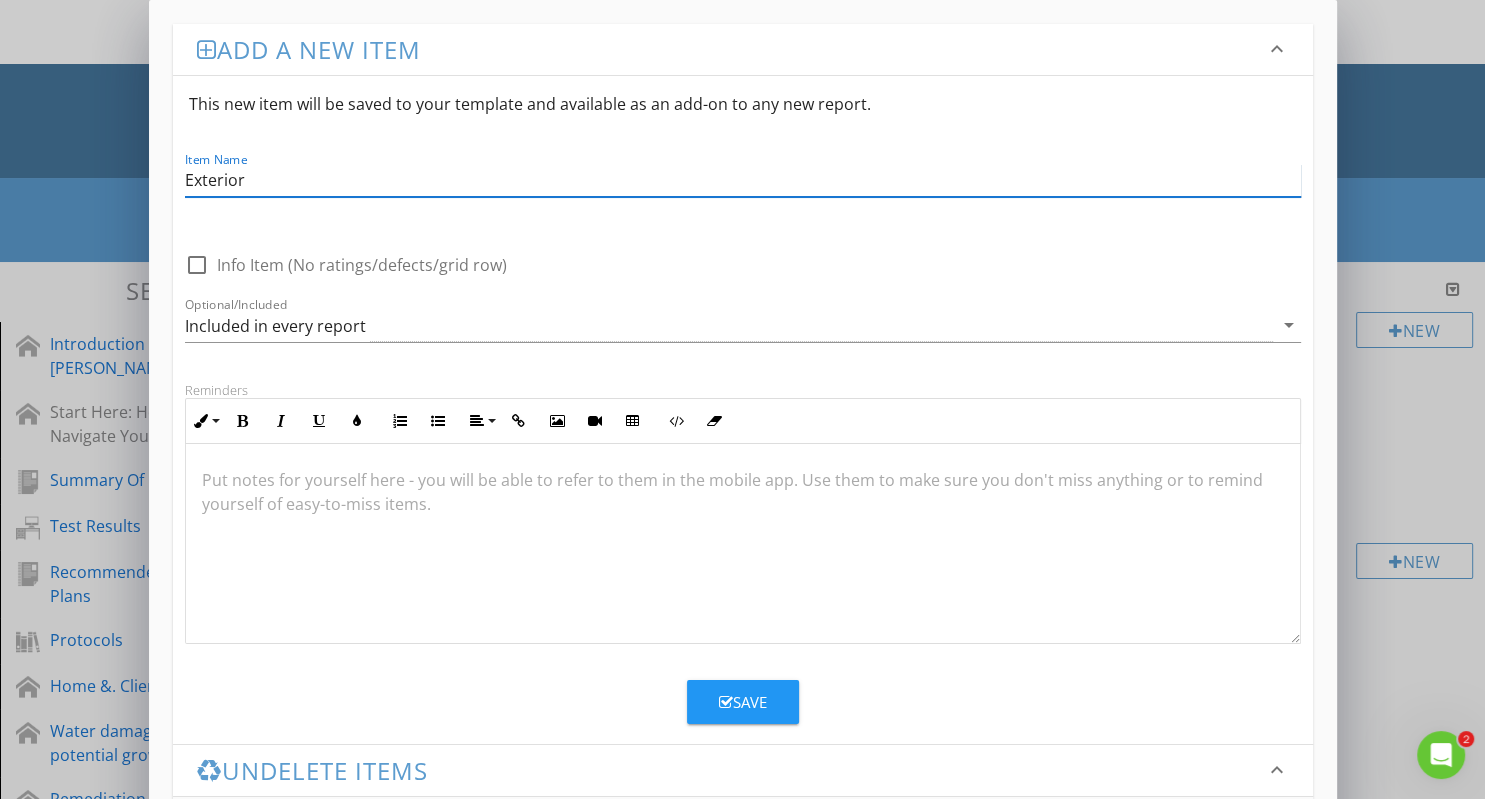 type on "Exterior" 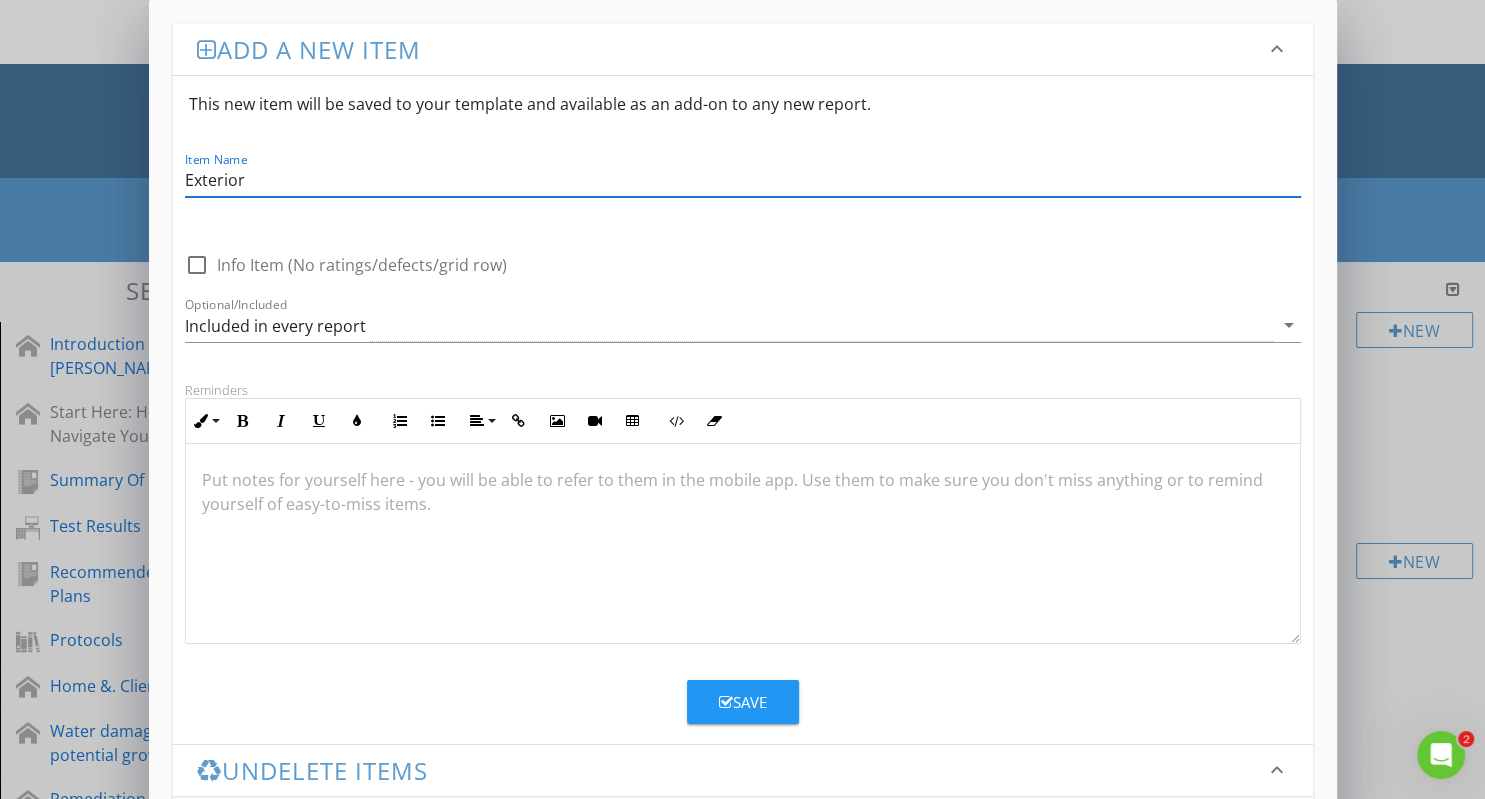 click on "Save" at bounding box center [743, 702] 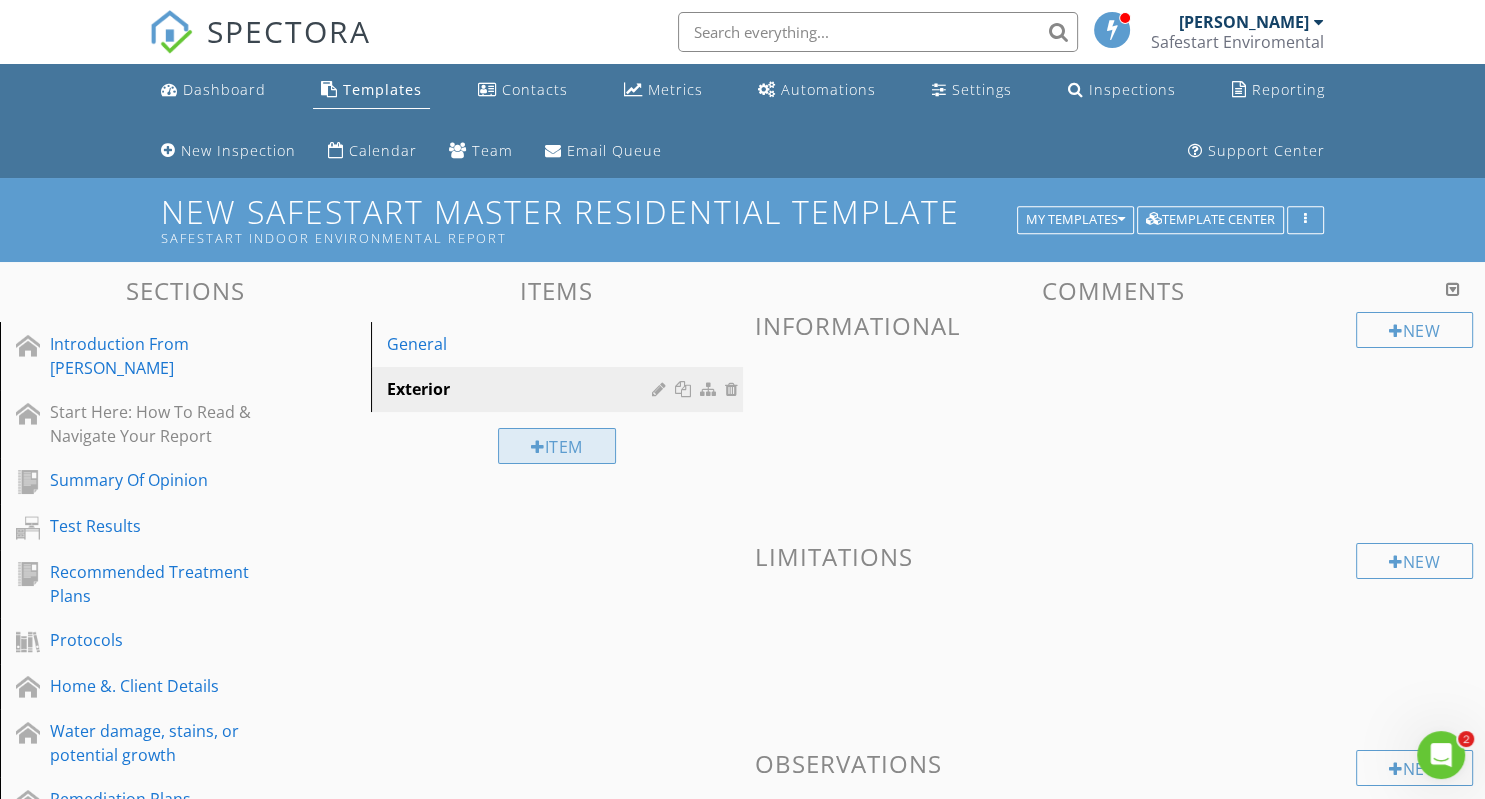 click on "Item" at bounding box center [557, 446] 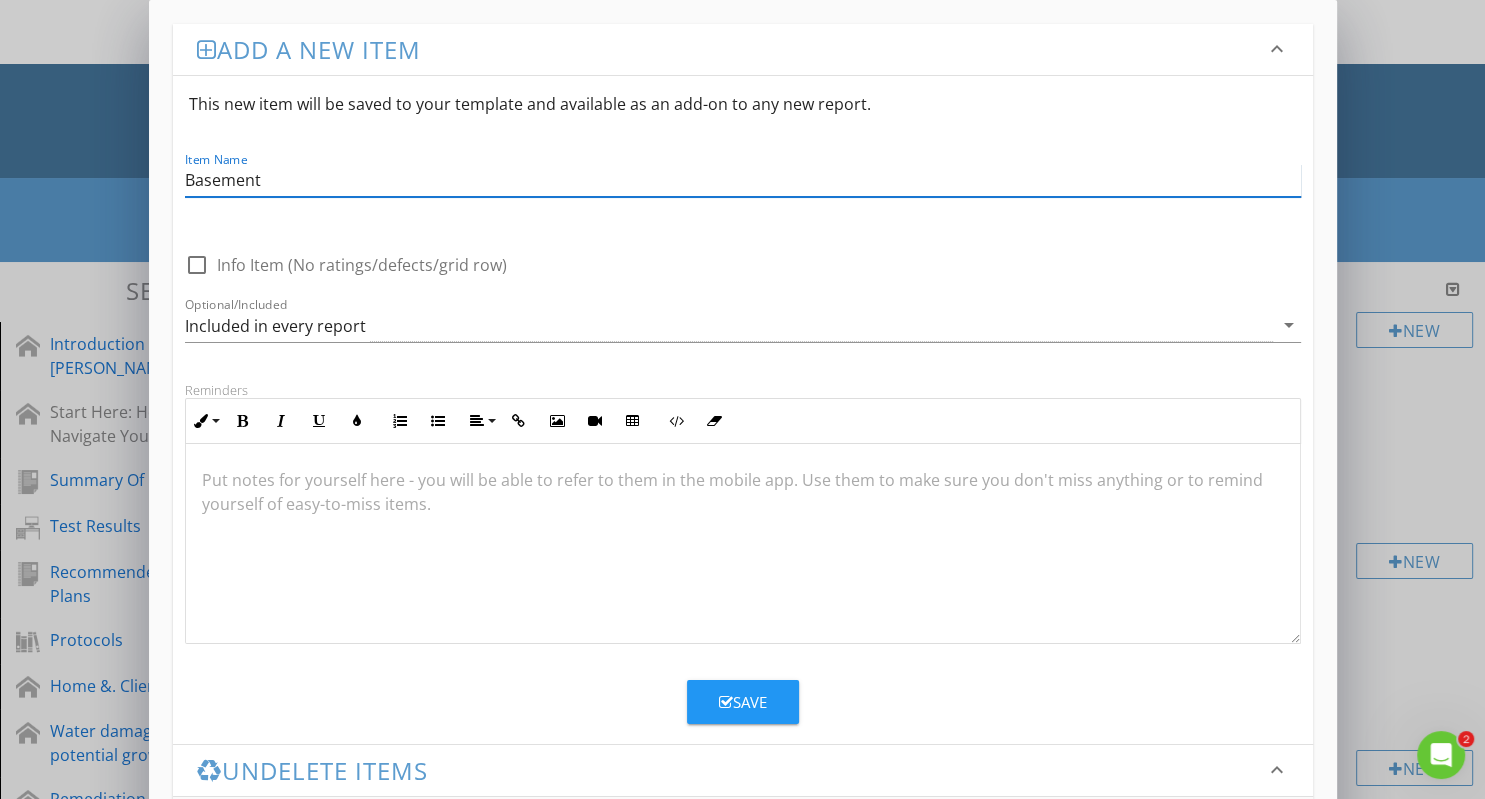 type on "Basement" 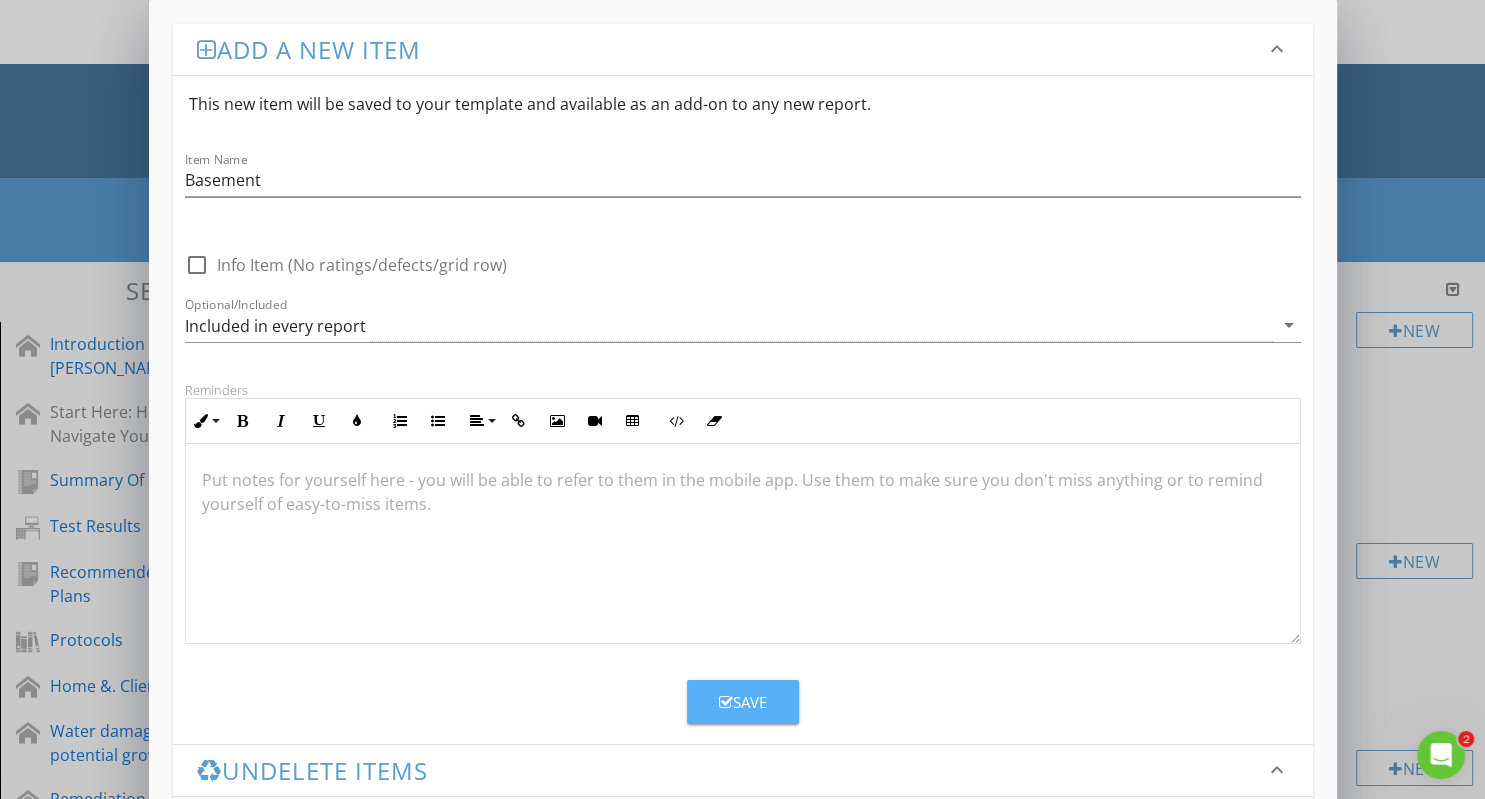 click on "Save" at bounding box center [743, 702] 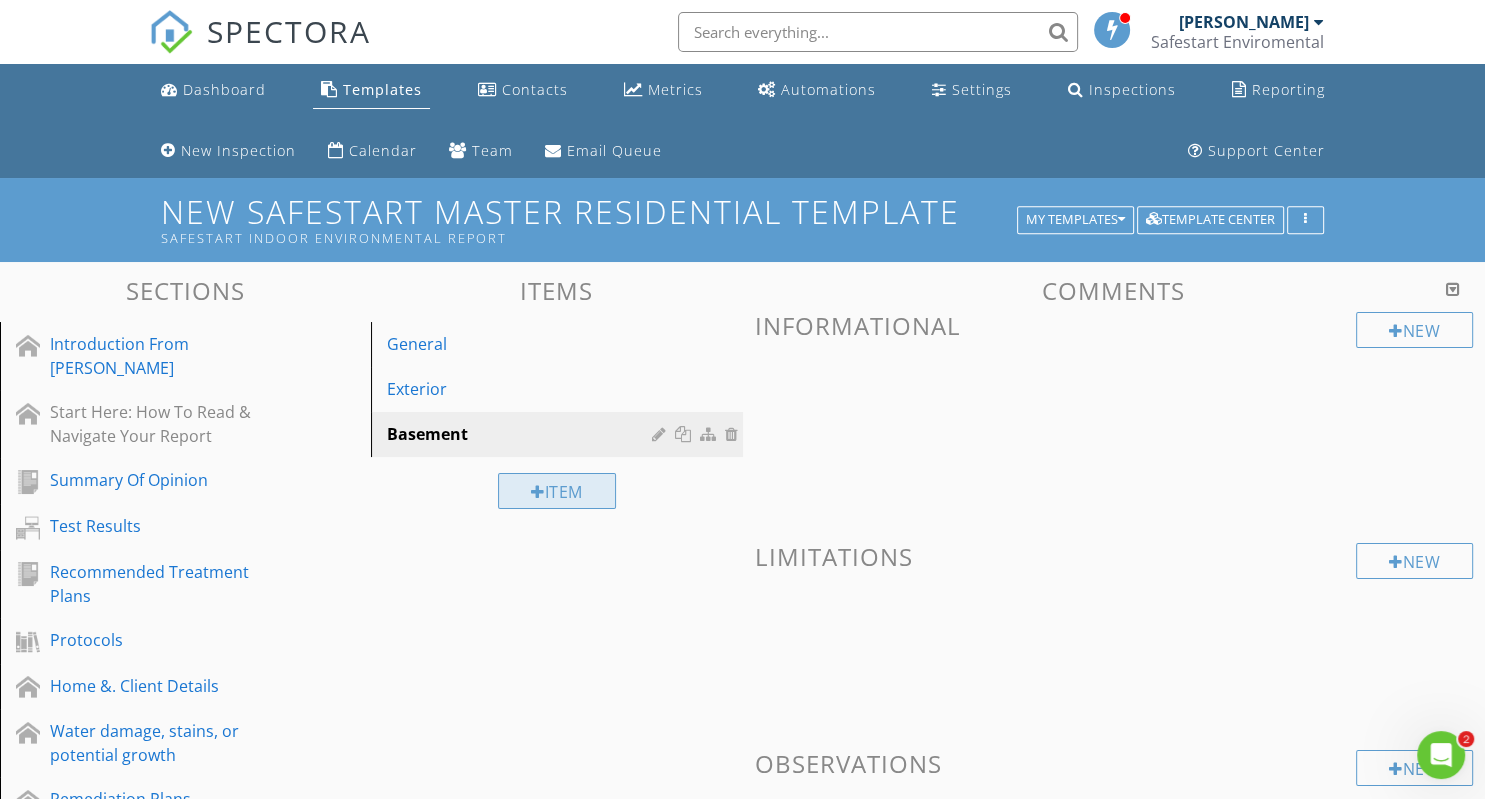 click on "Item" at bounding box center (557, 491) 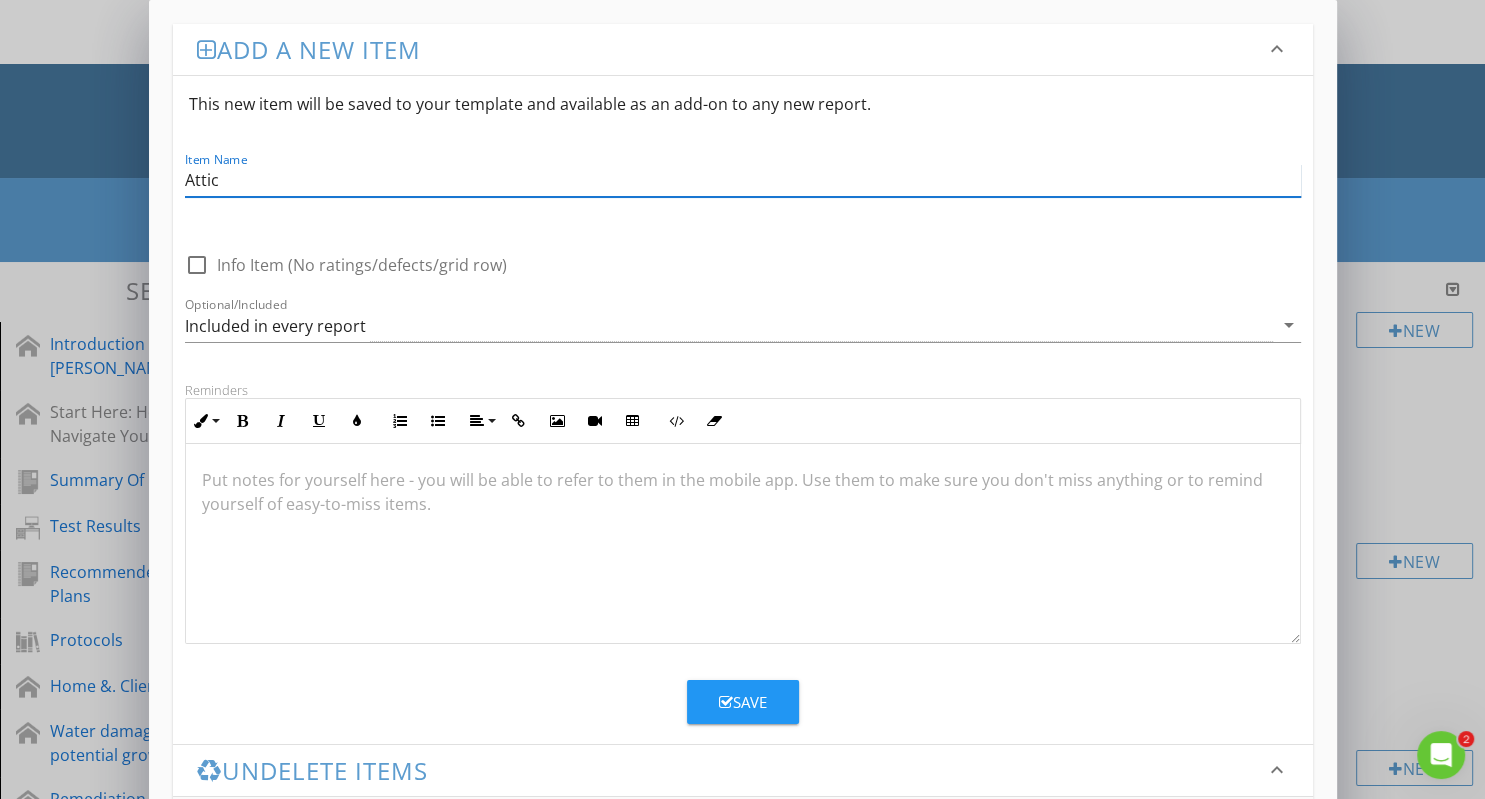 type on "Attic" 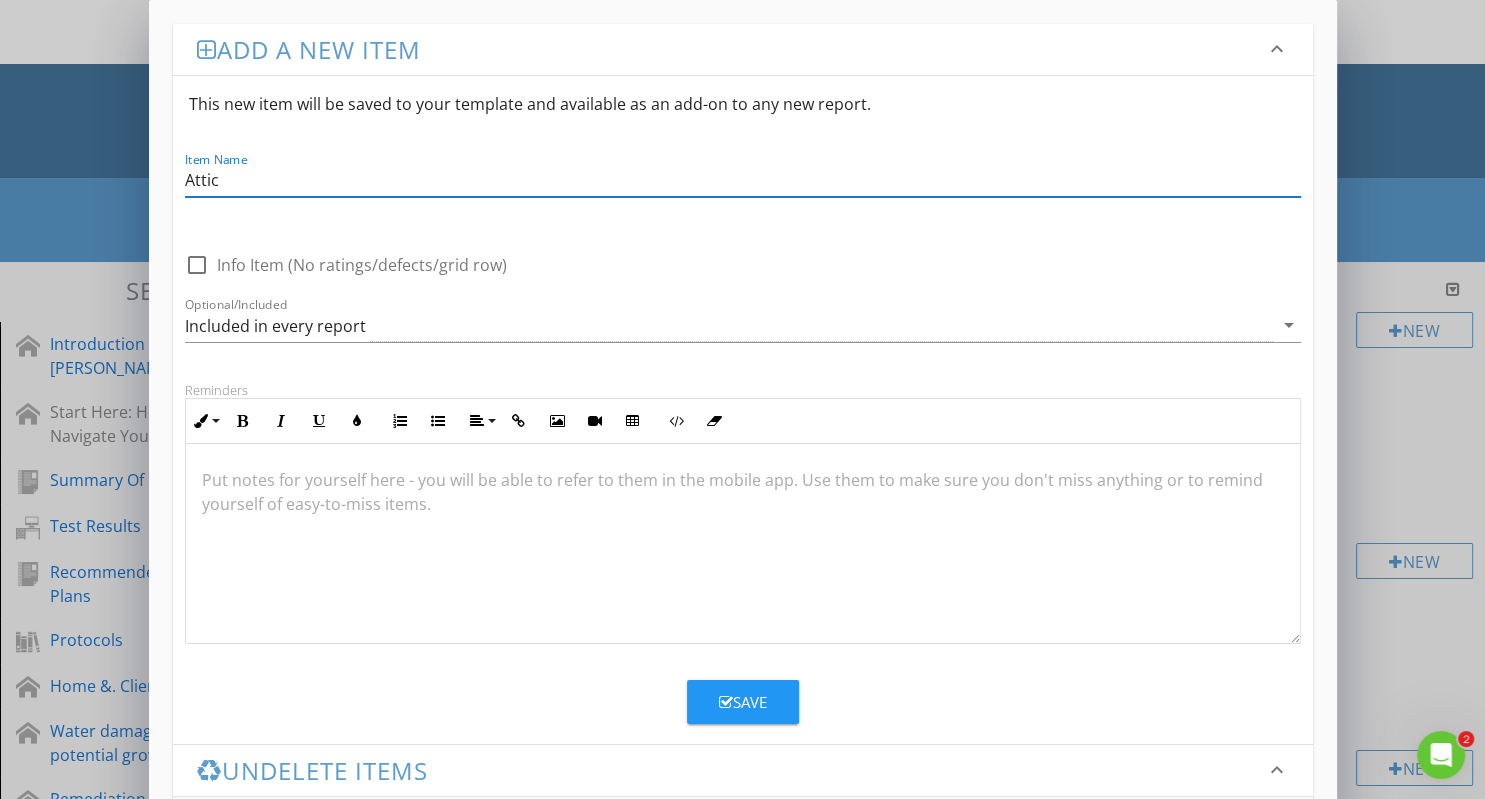click on "Save" at bounding box center [743, 702] 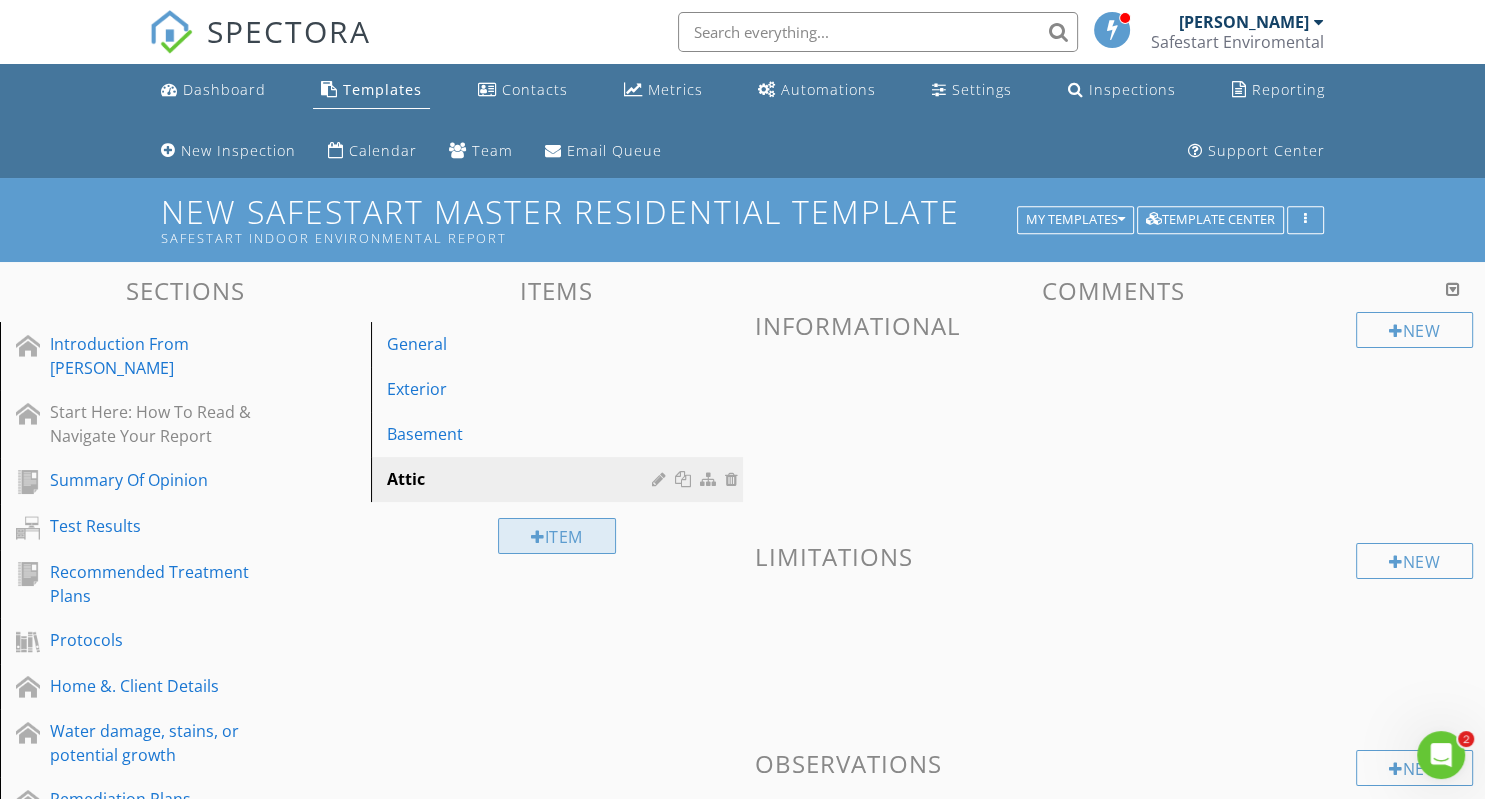 click at bounding box center [538, 537] 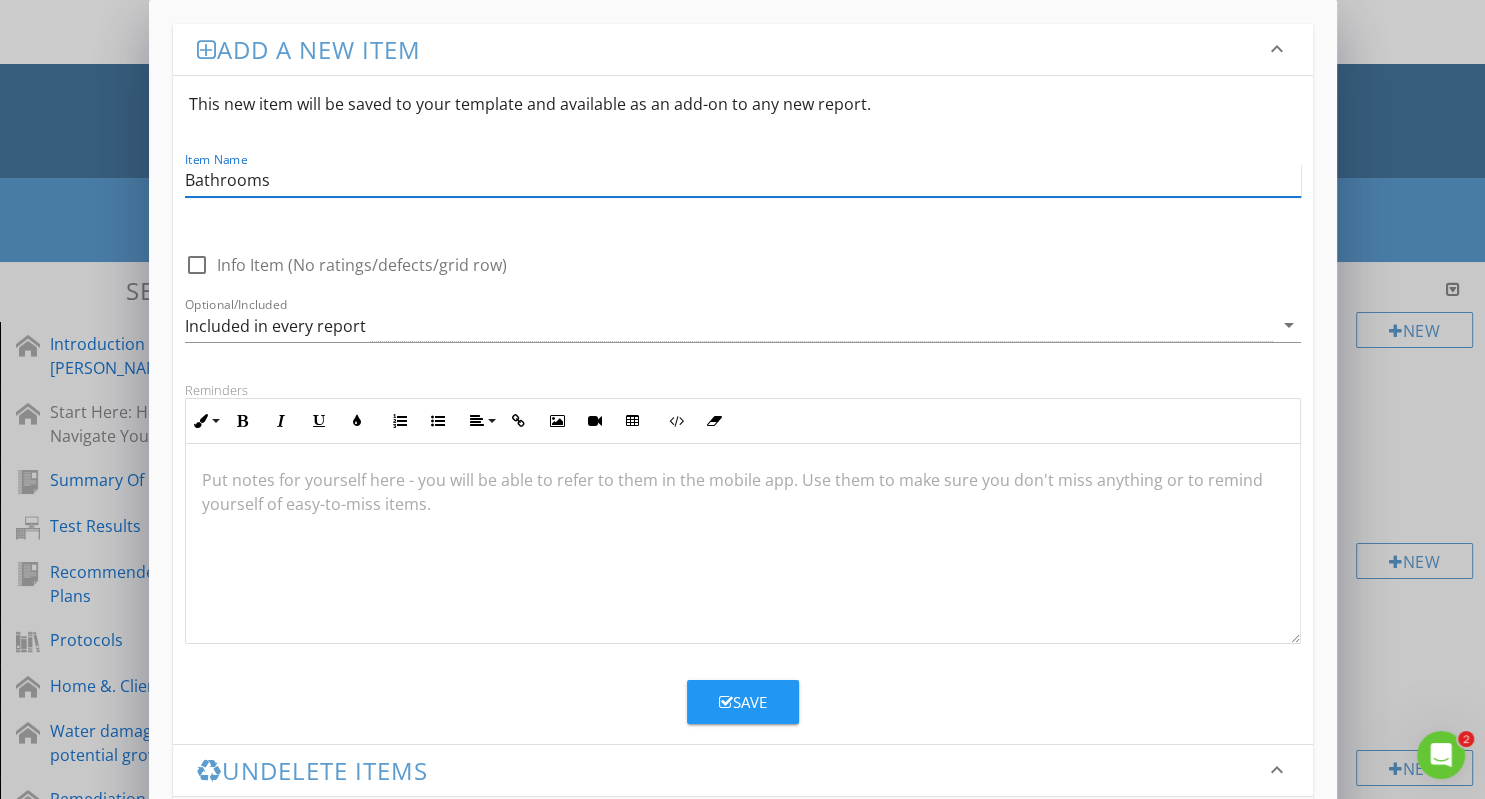 type on "Bathrooms" 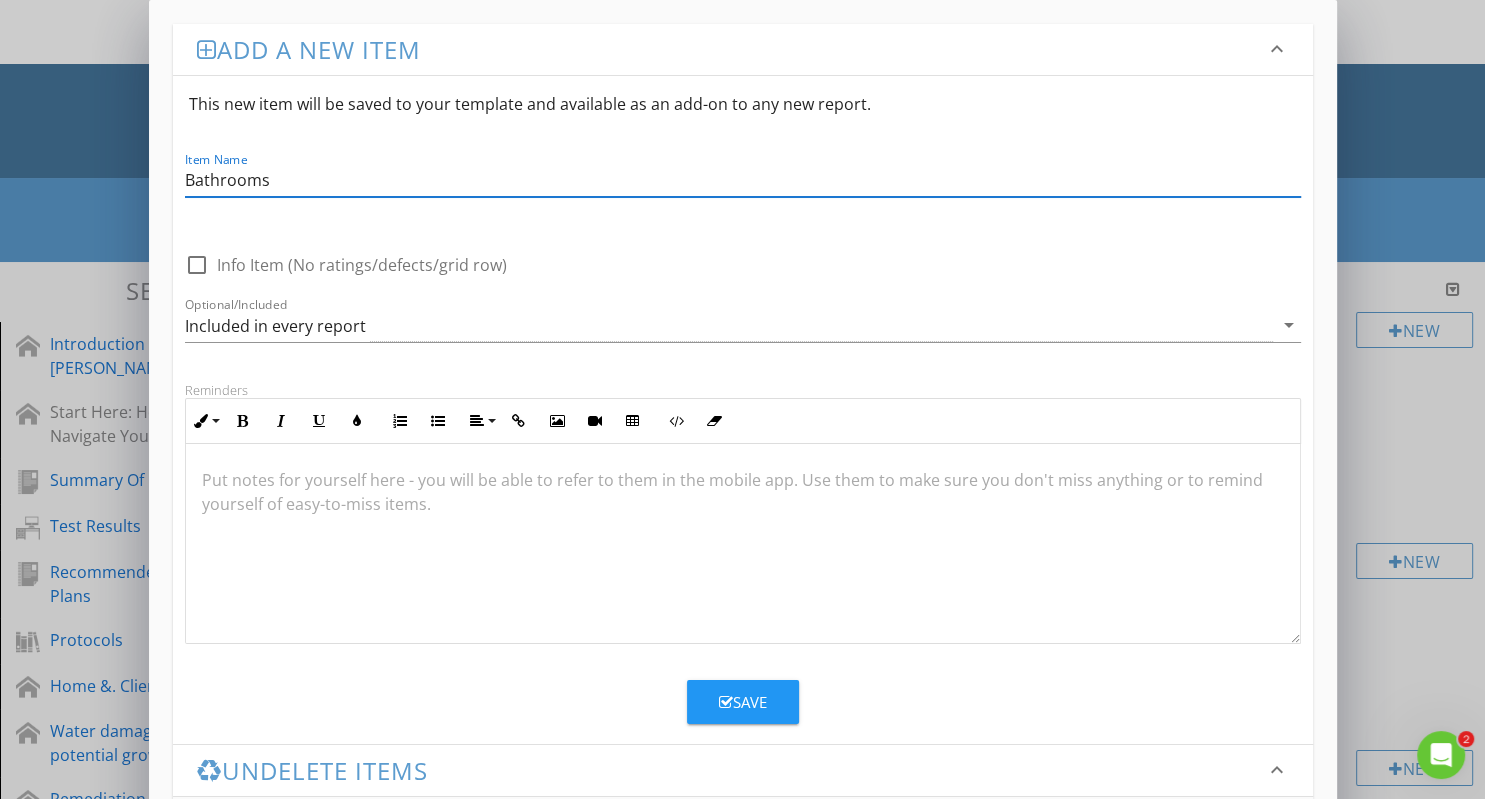 click on "Save" at bounding box center (743, 702) 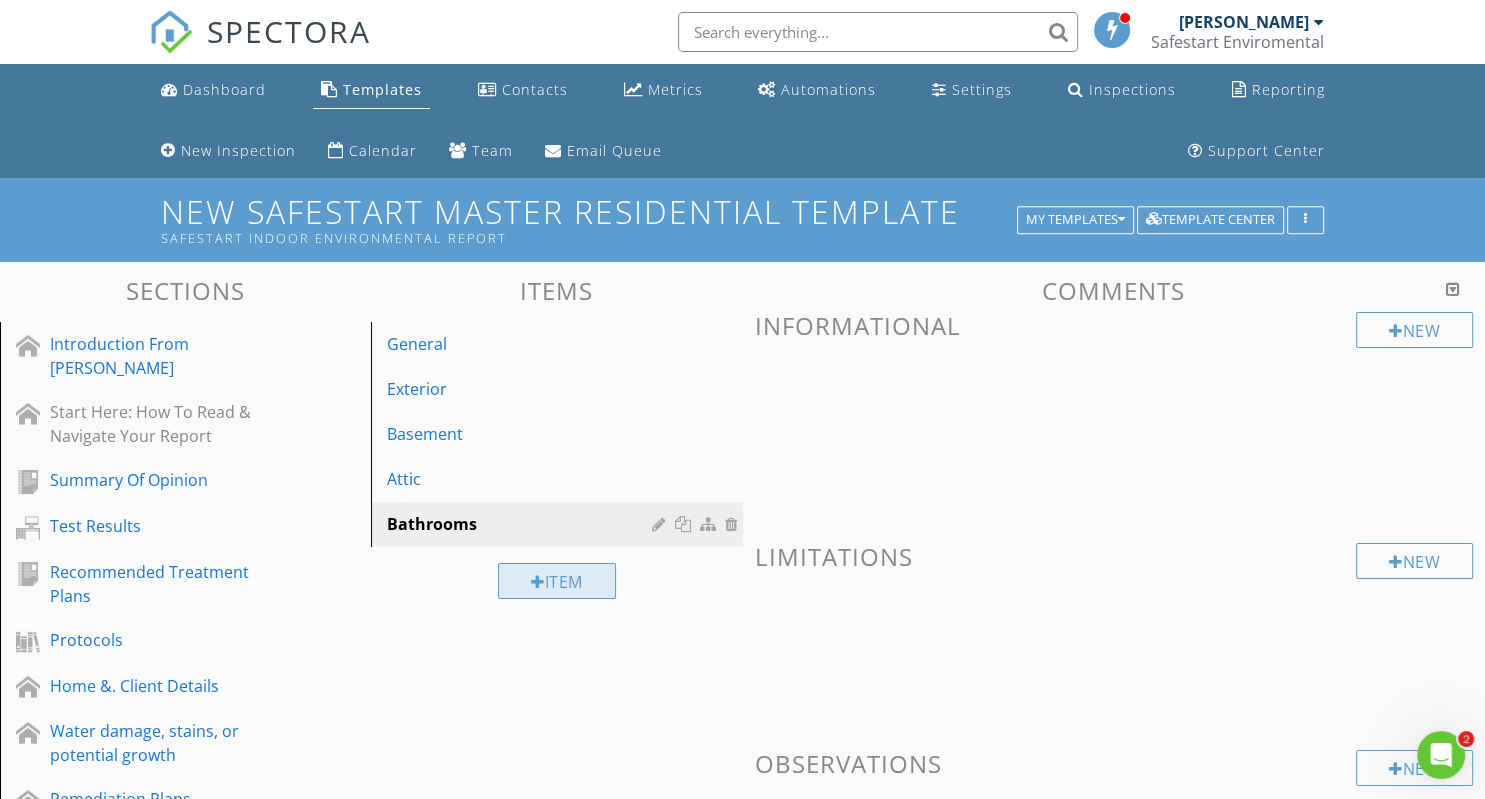 click on "Item" at bounding box center [557, 581] 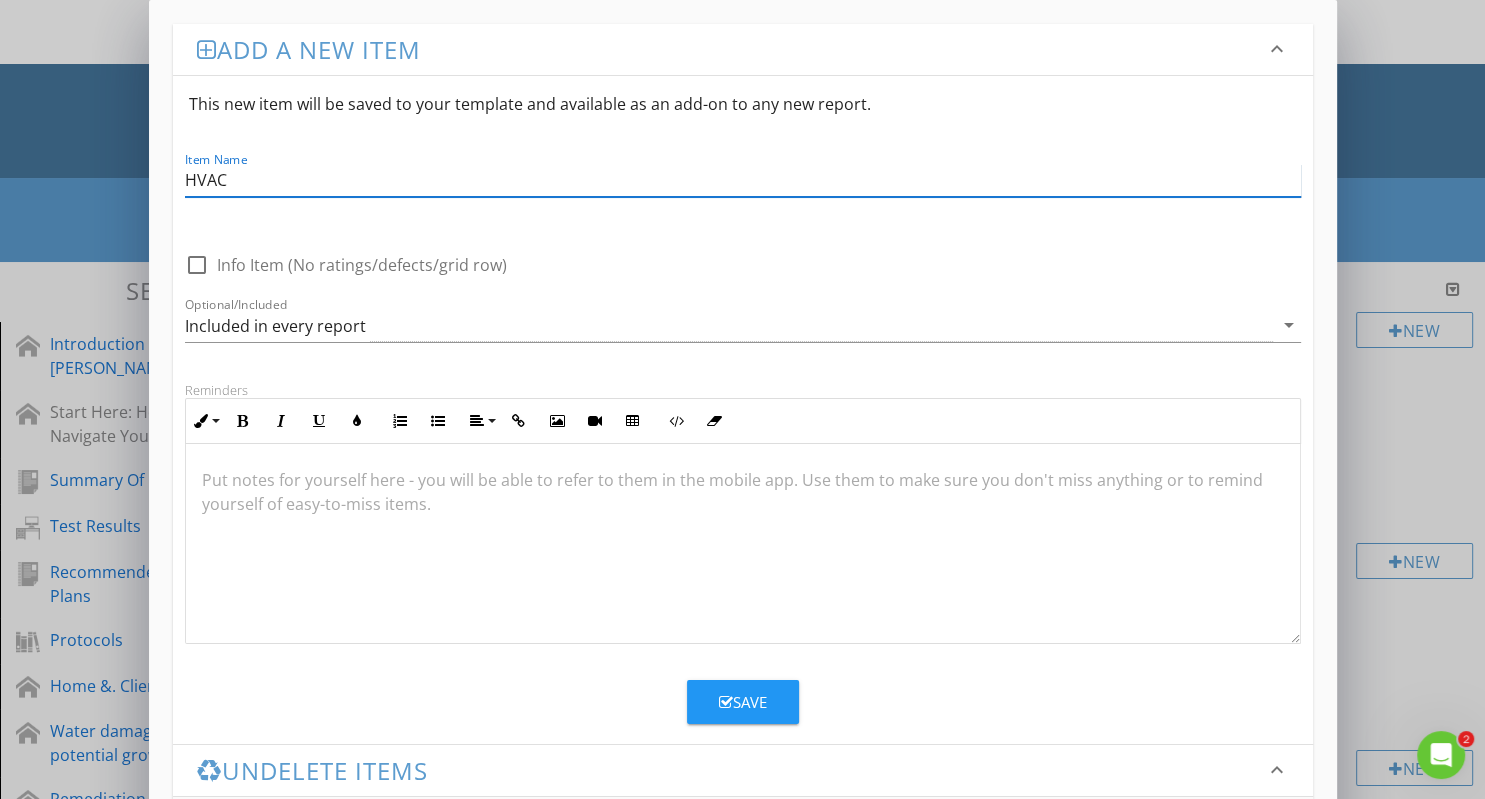 type on "HVAC" 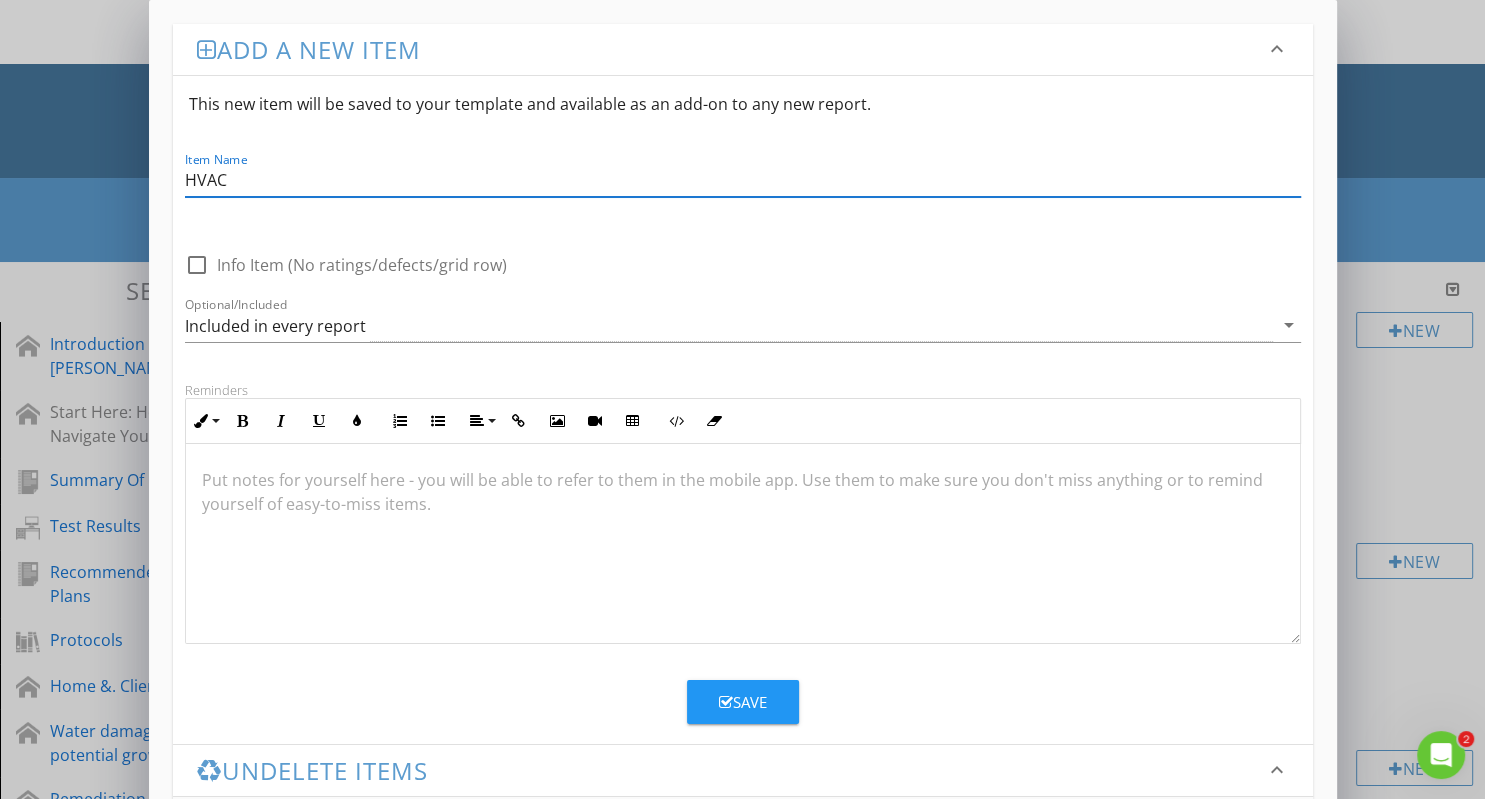 click on "Save" at bounding box center [743, 702] 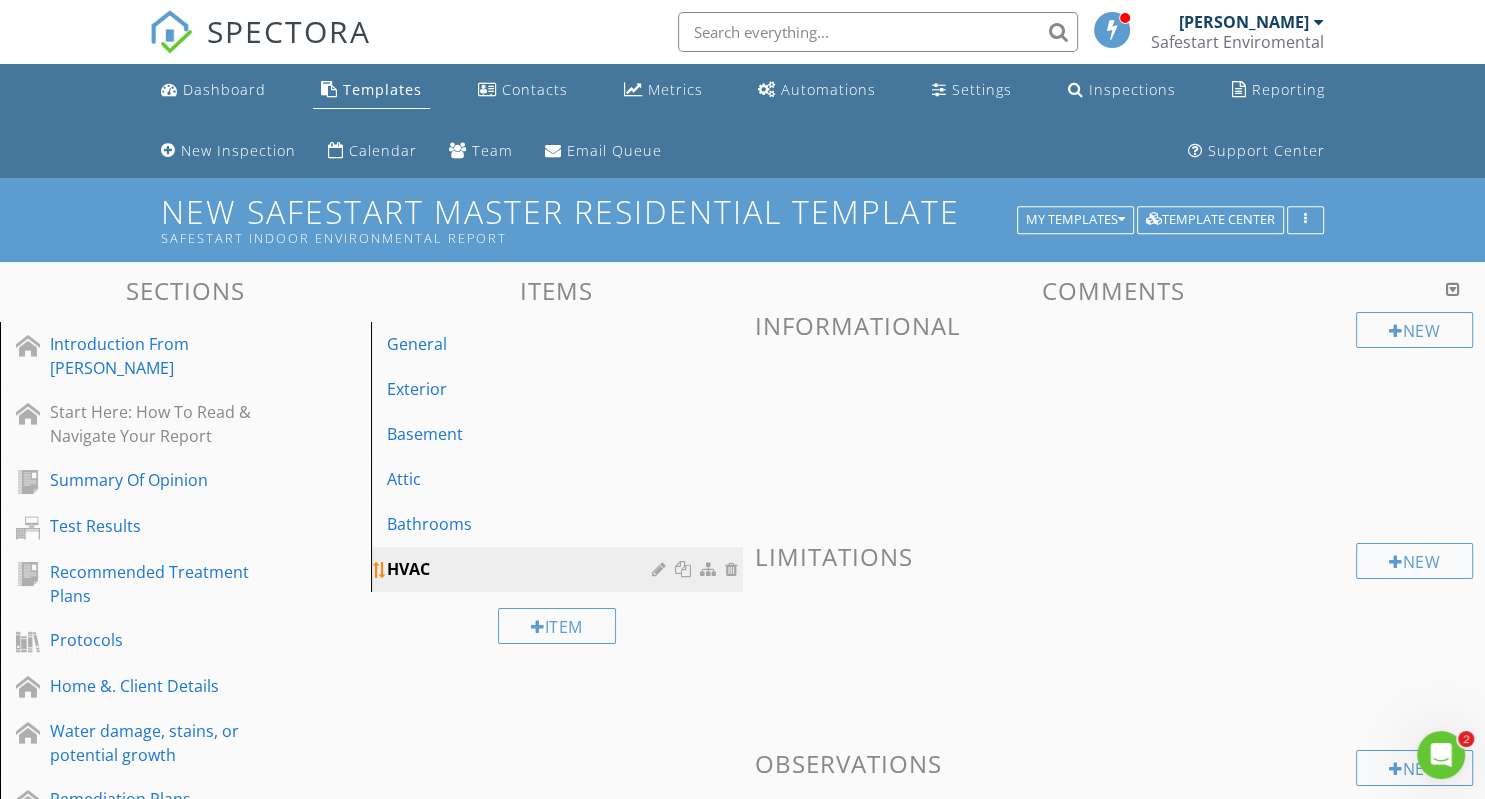 type 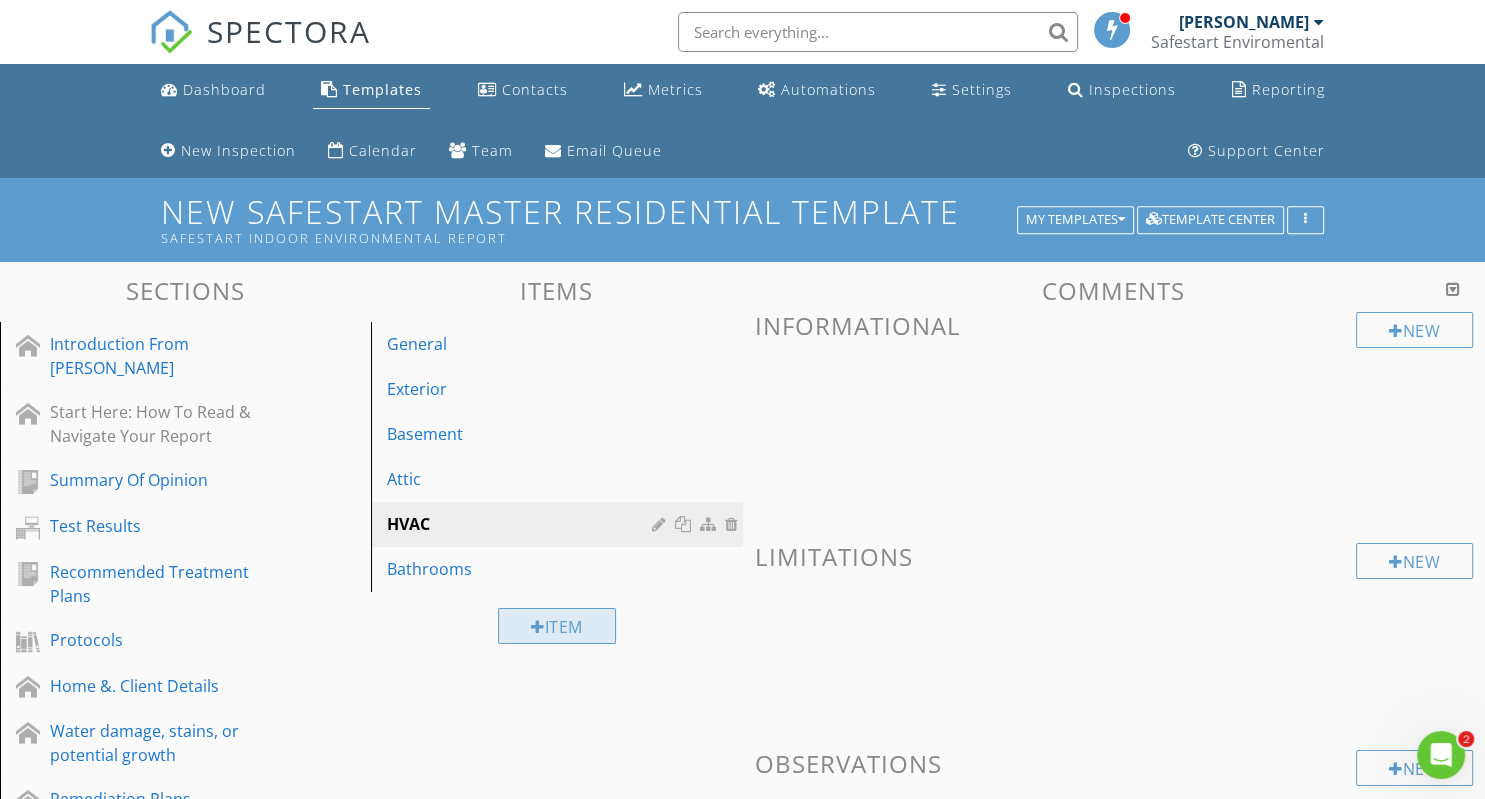 click at bounding box center (538, 627) 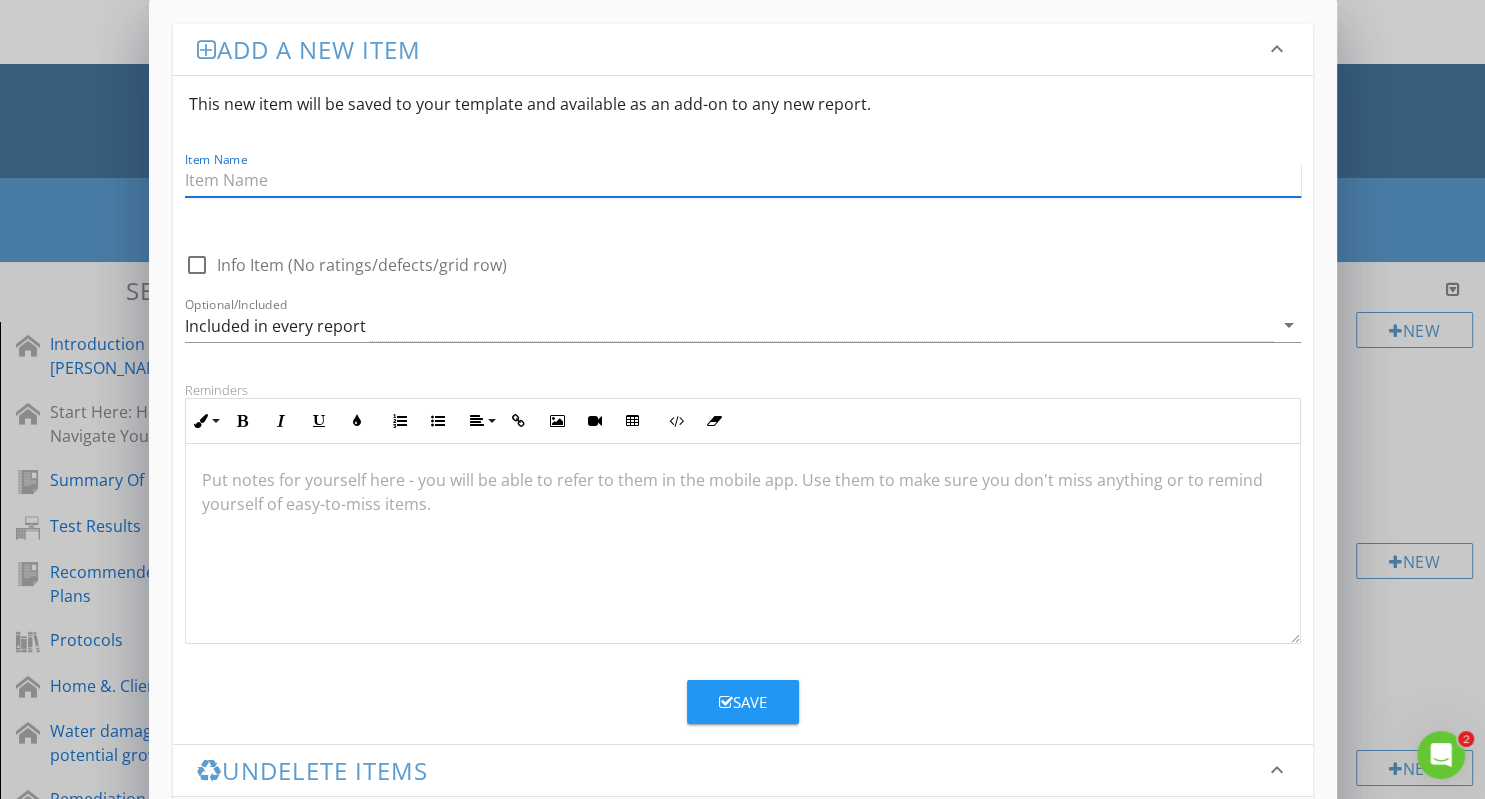 click at bounding box center [743, 180] 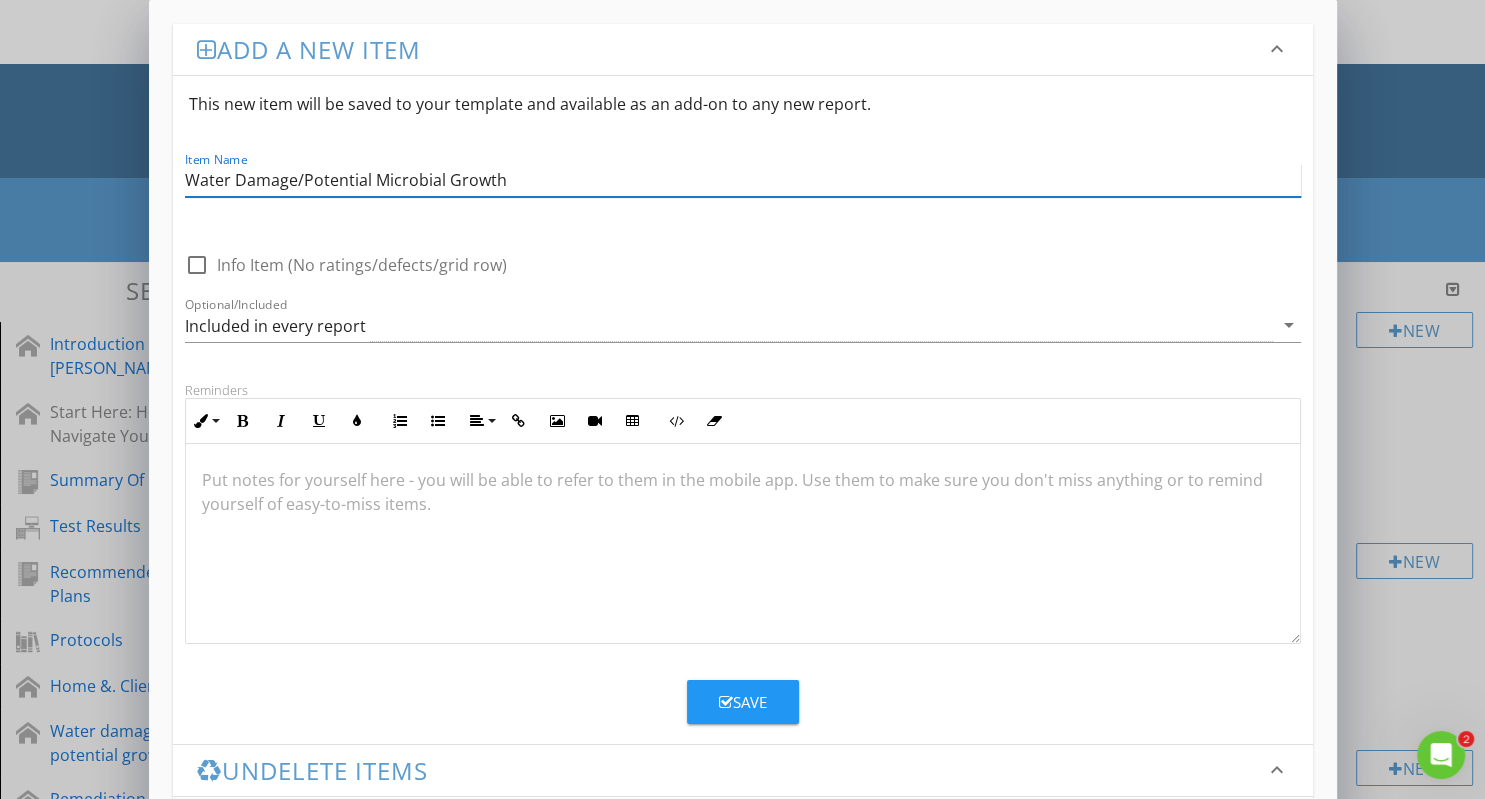 type on "Water Damage/Potential Microbial Growth" 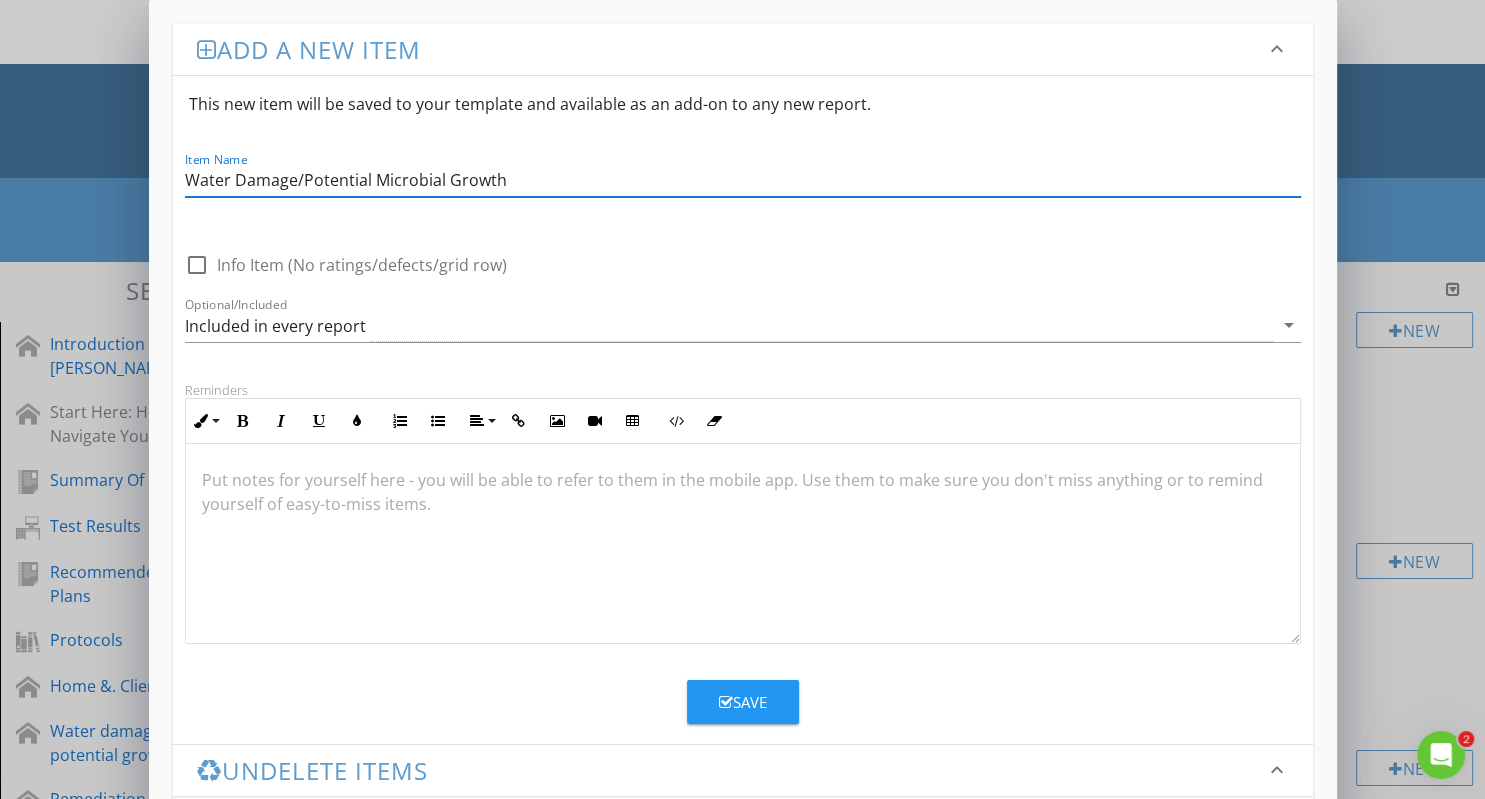 click on "Save" at bounding box center [743, 702] 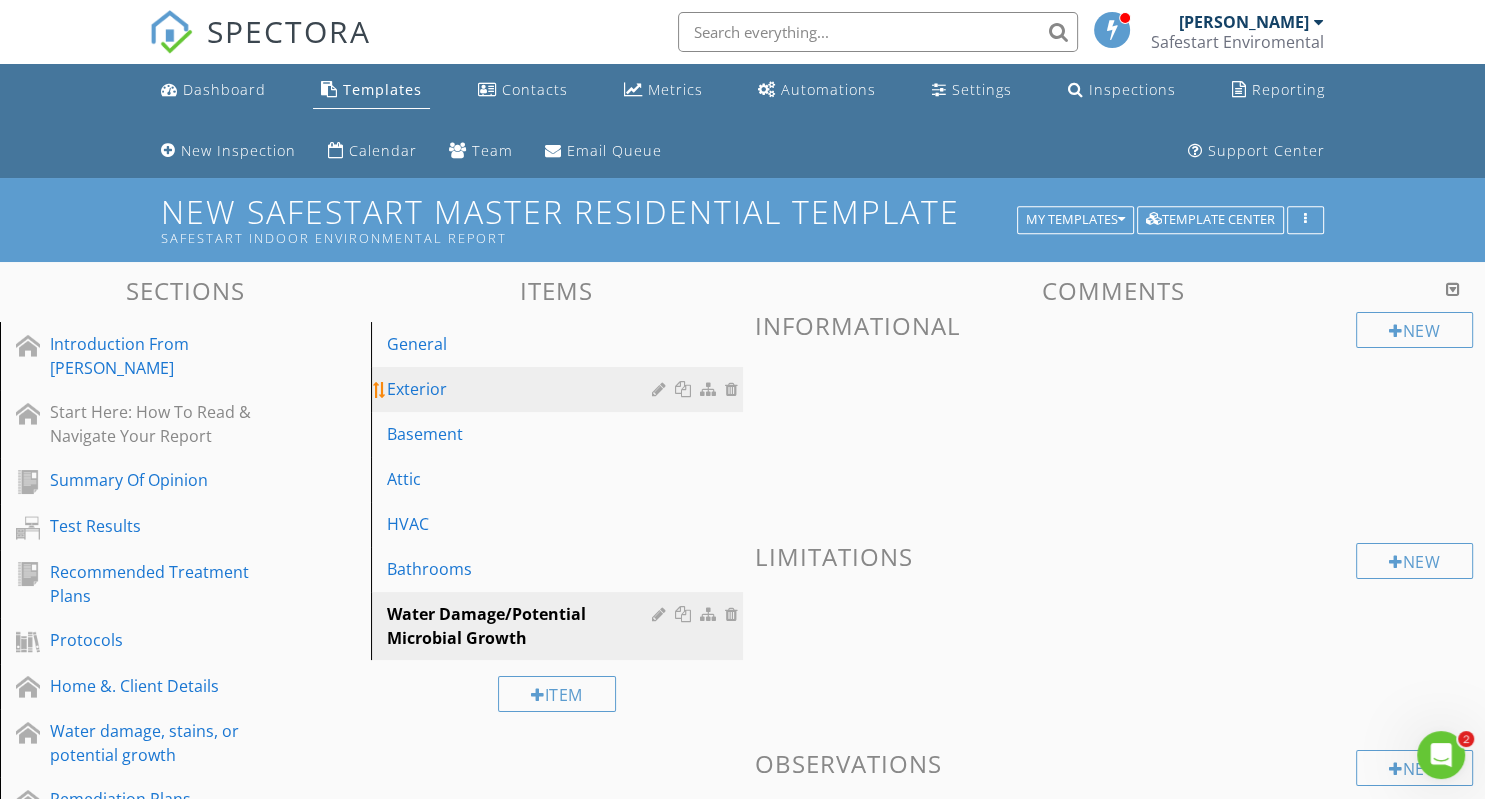 click on "Exterior" at bounding box center [522, 389] 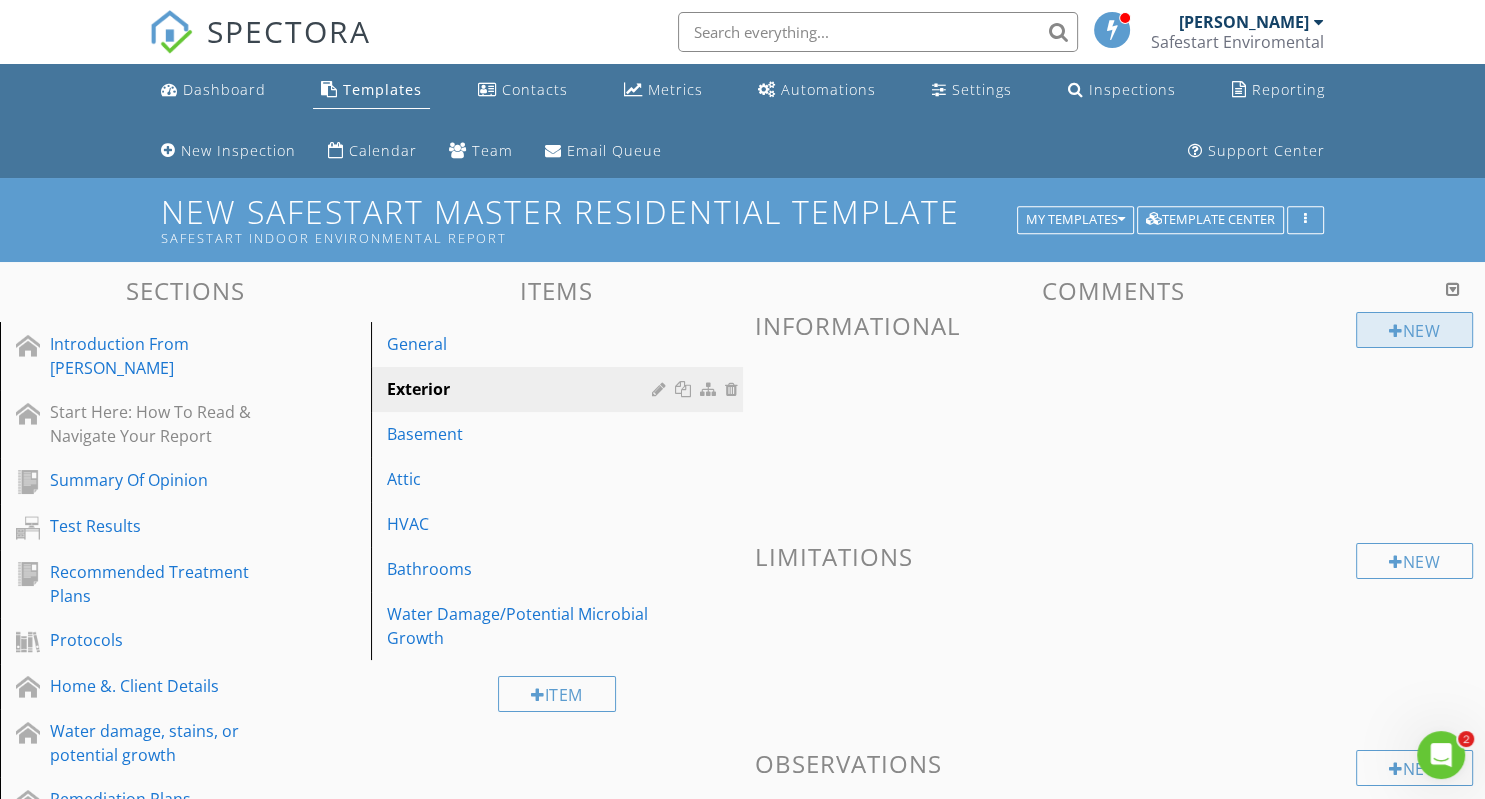 click at bounding box center (1396, 331) 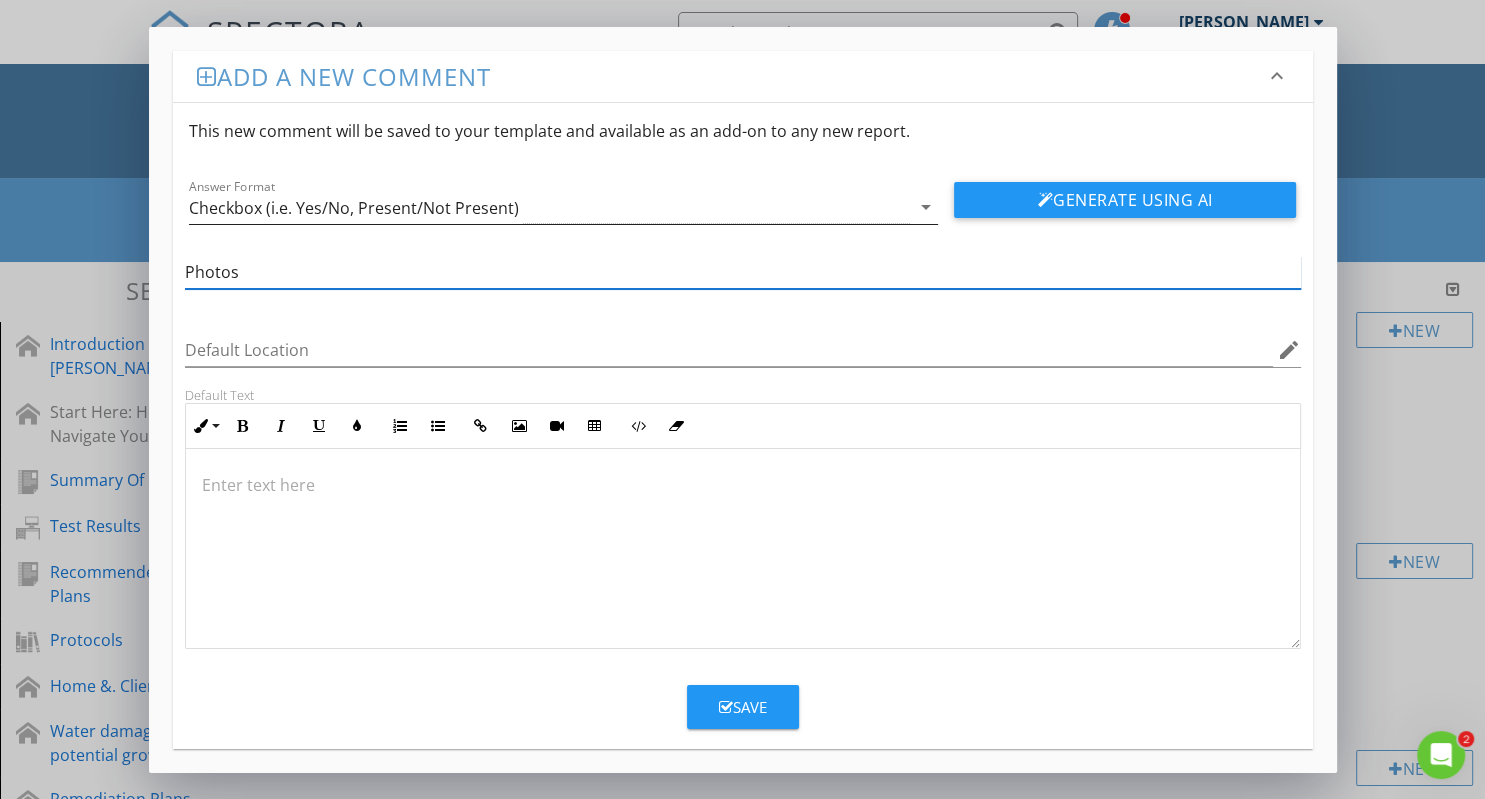 type on "Photos" 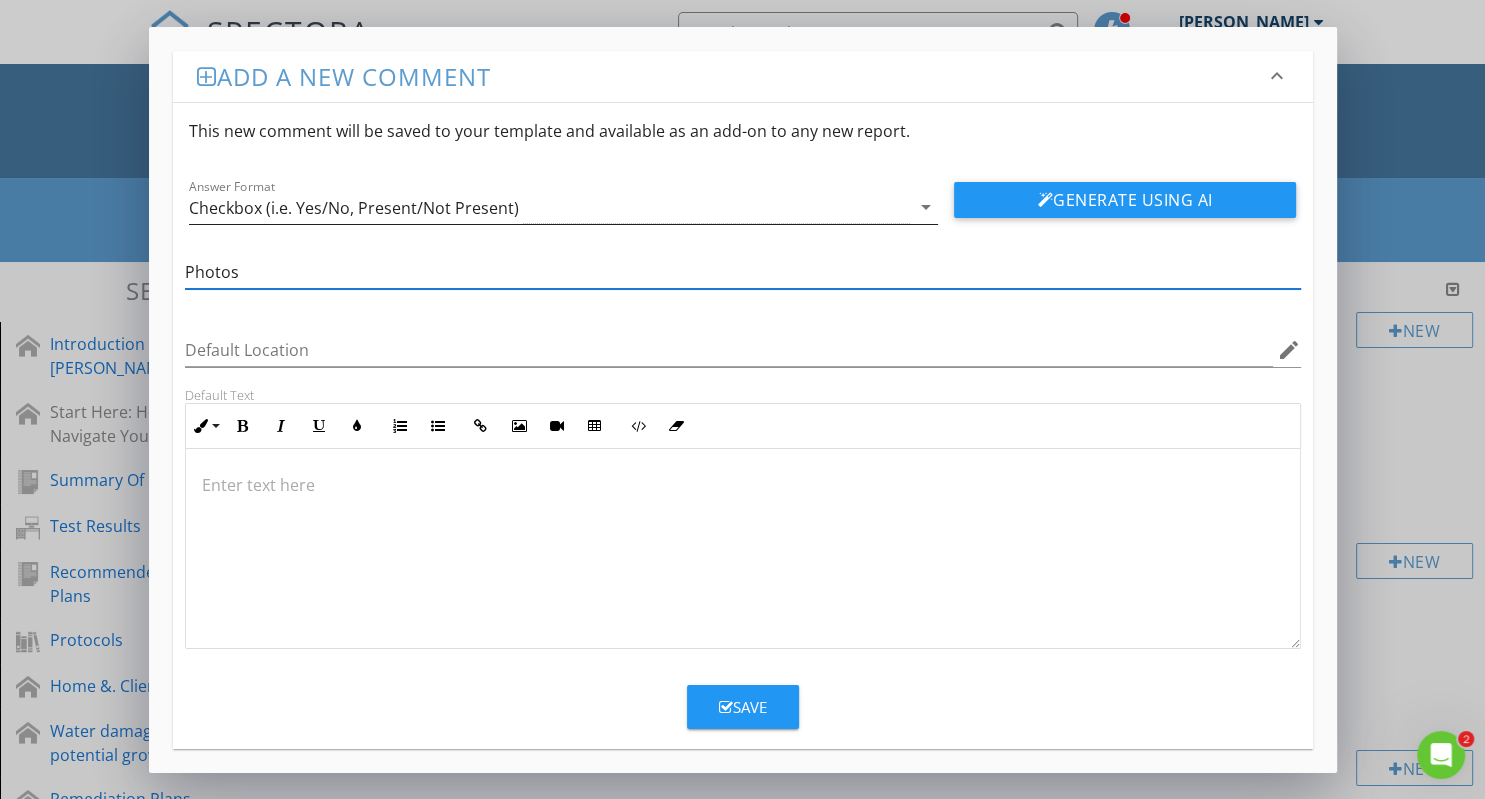 click on "arrow_drop_down" at bounding box center (926, 207) 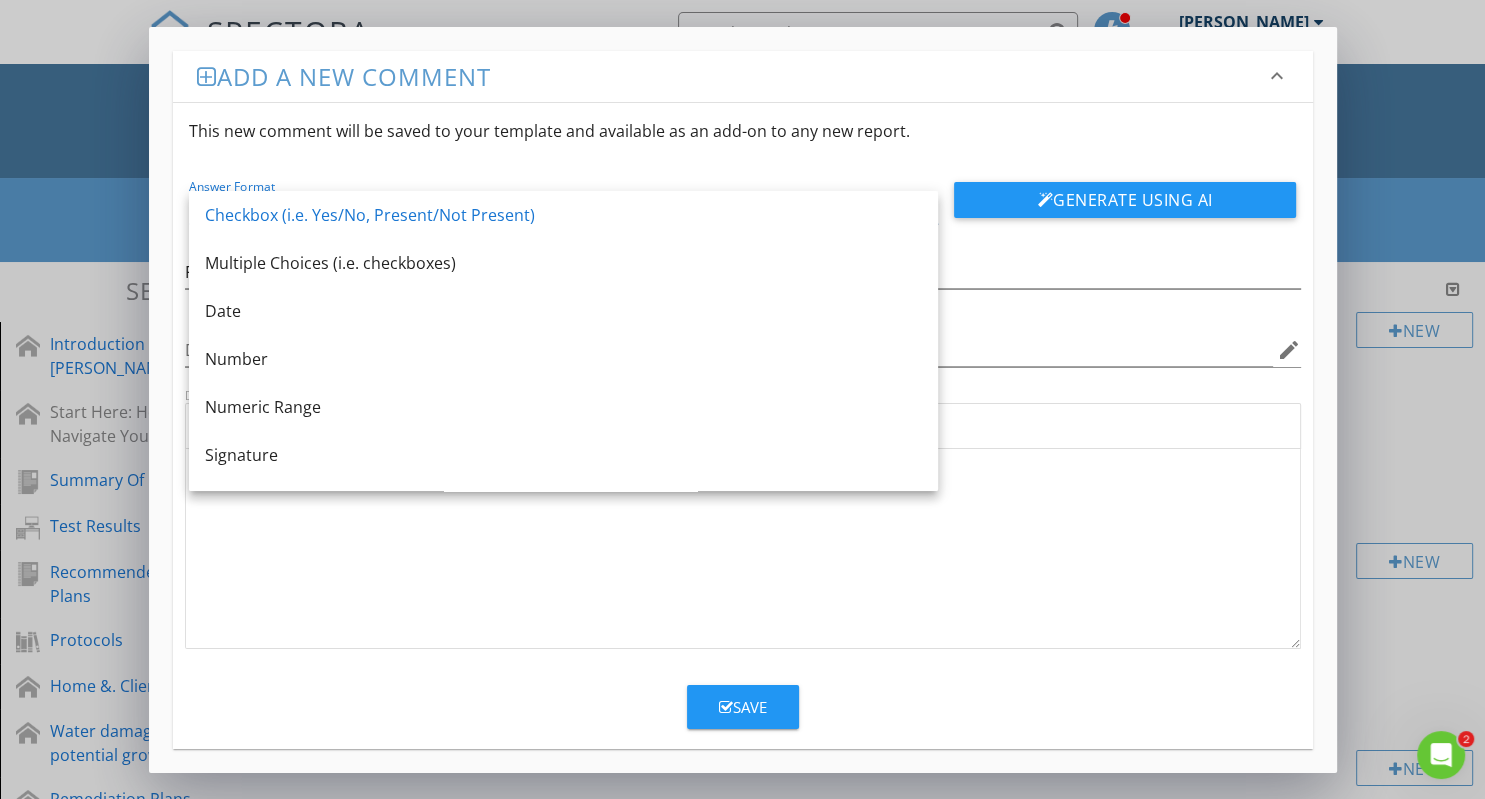 click on "Checkbox (i.e. Yes/No, Present/Not Present)" at bounding box center (563, 215) 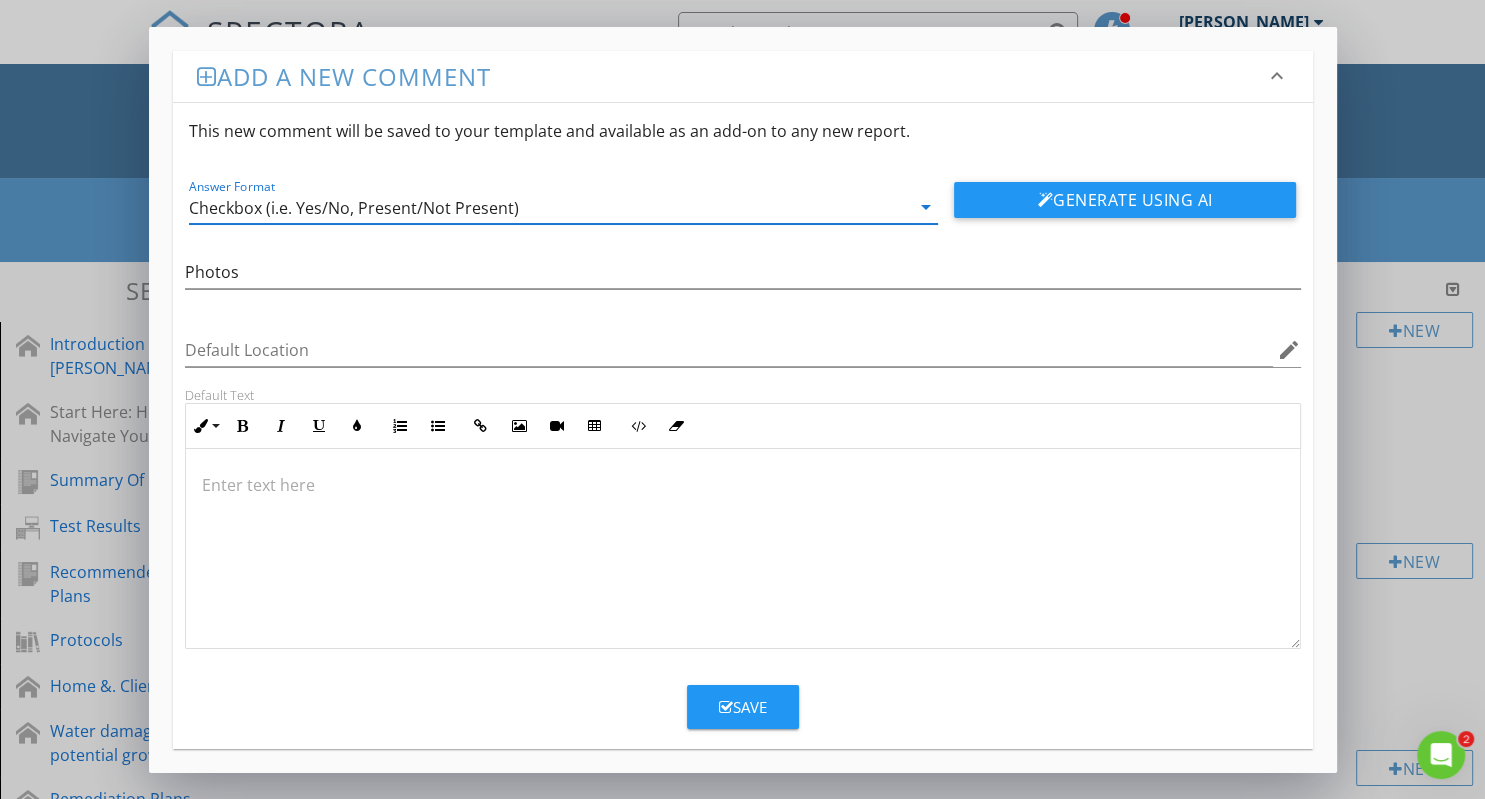 click on "Save" at bounding box center [743, 707] 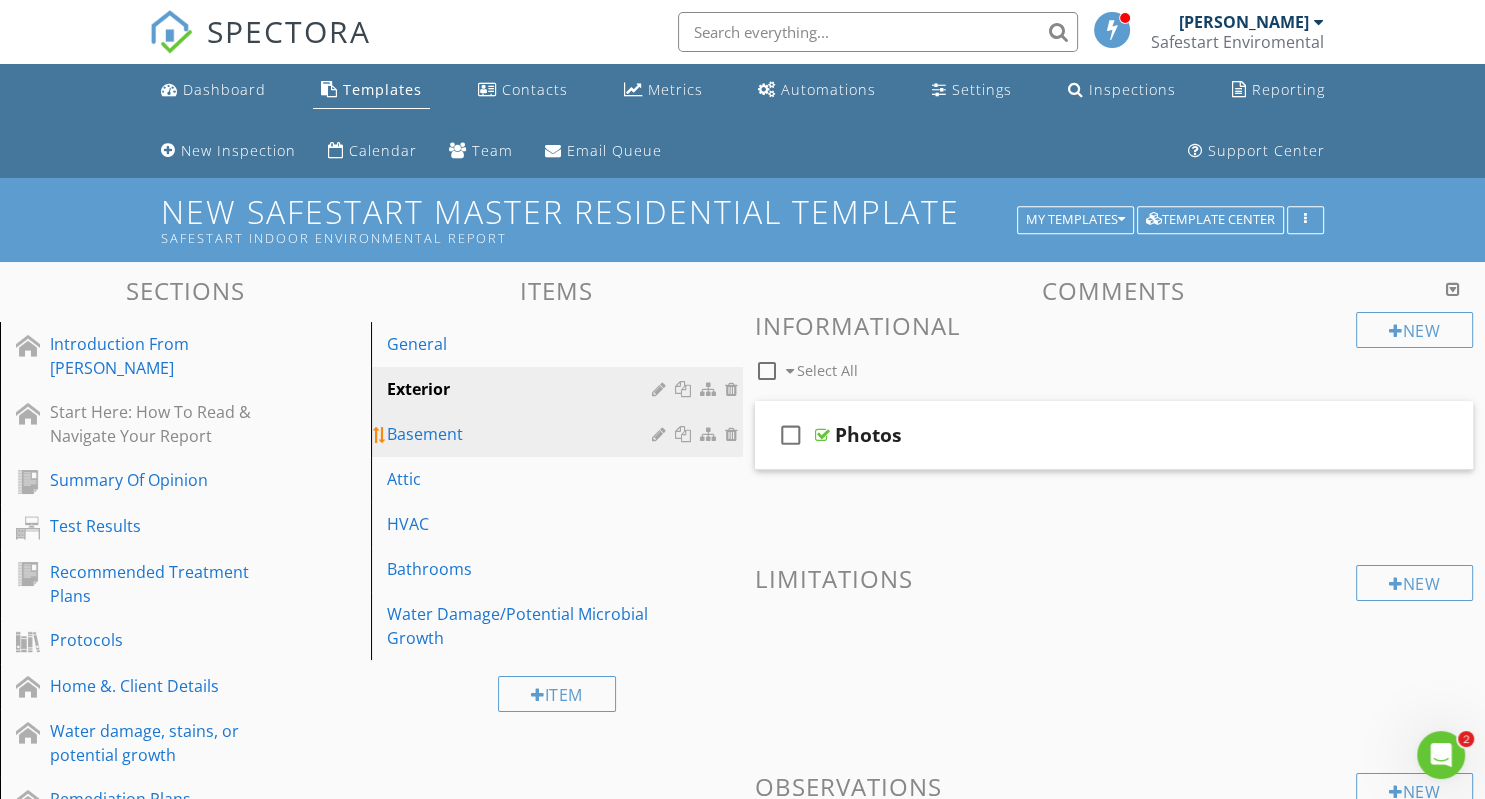 click on "Basement" at bounding box center (522, 434) 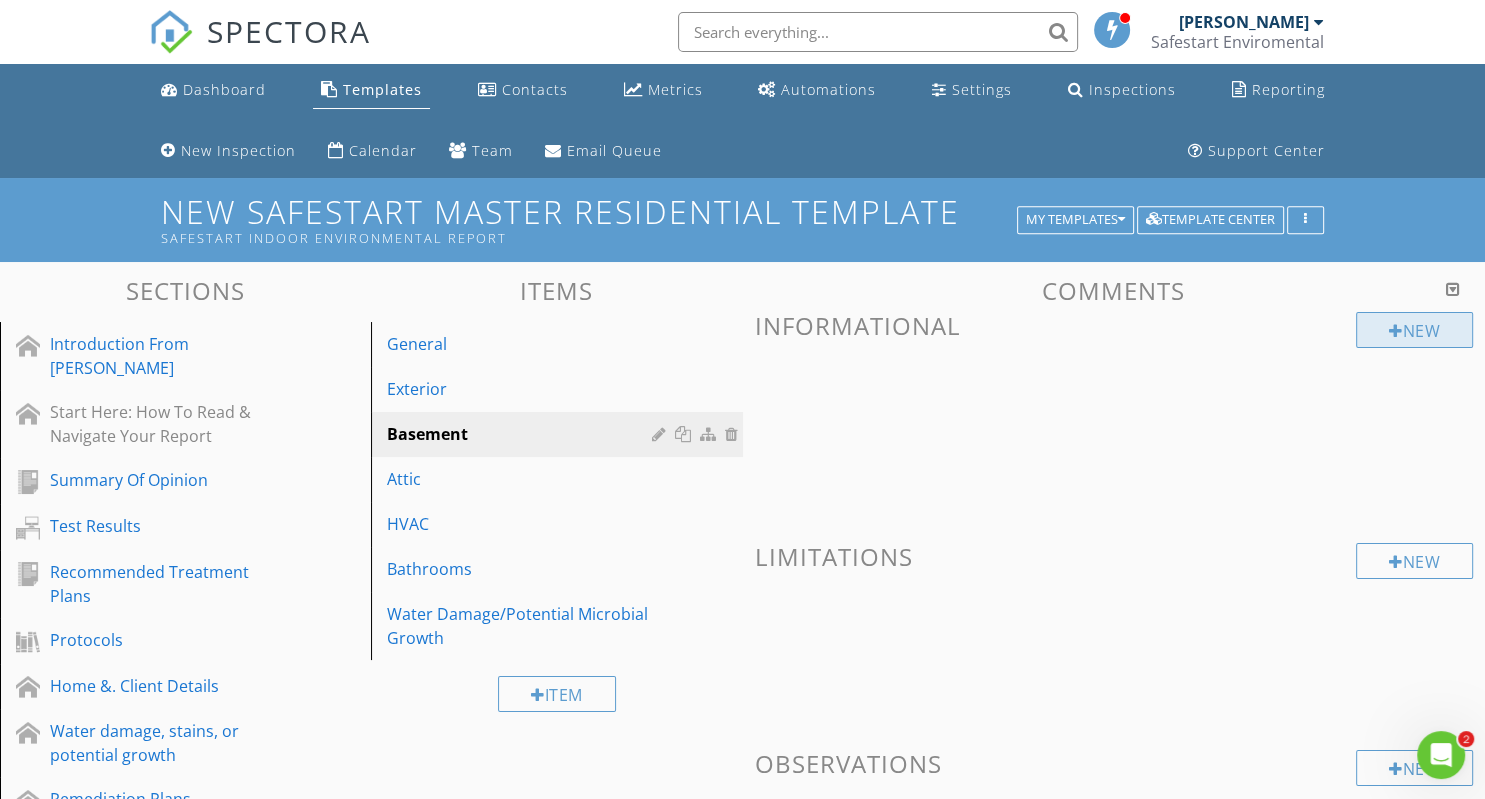 click on "New" at bounding box center (1414, 330) 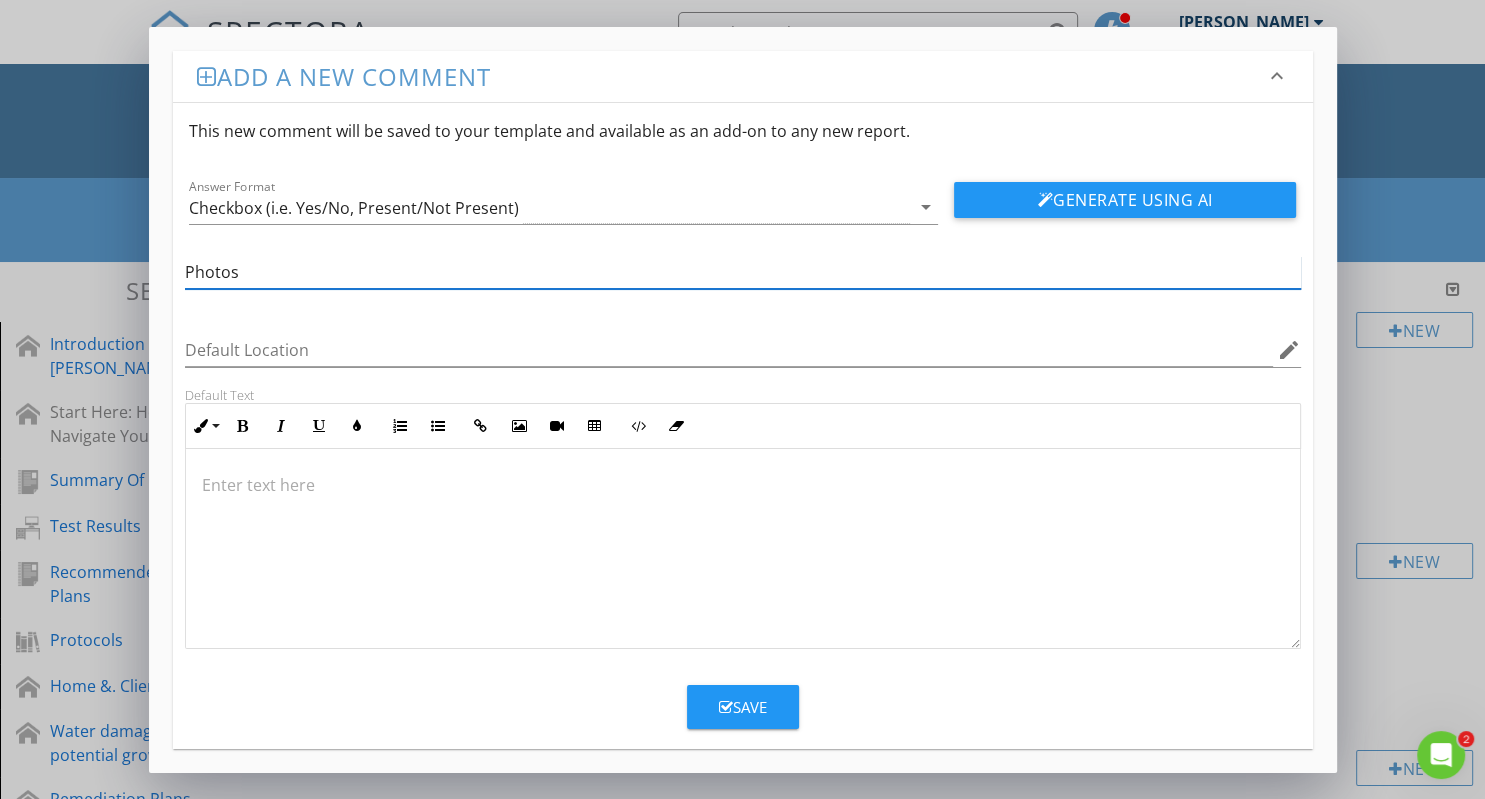type on "Photos" 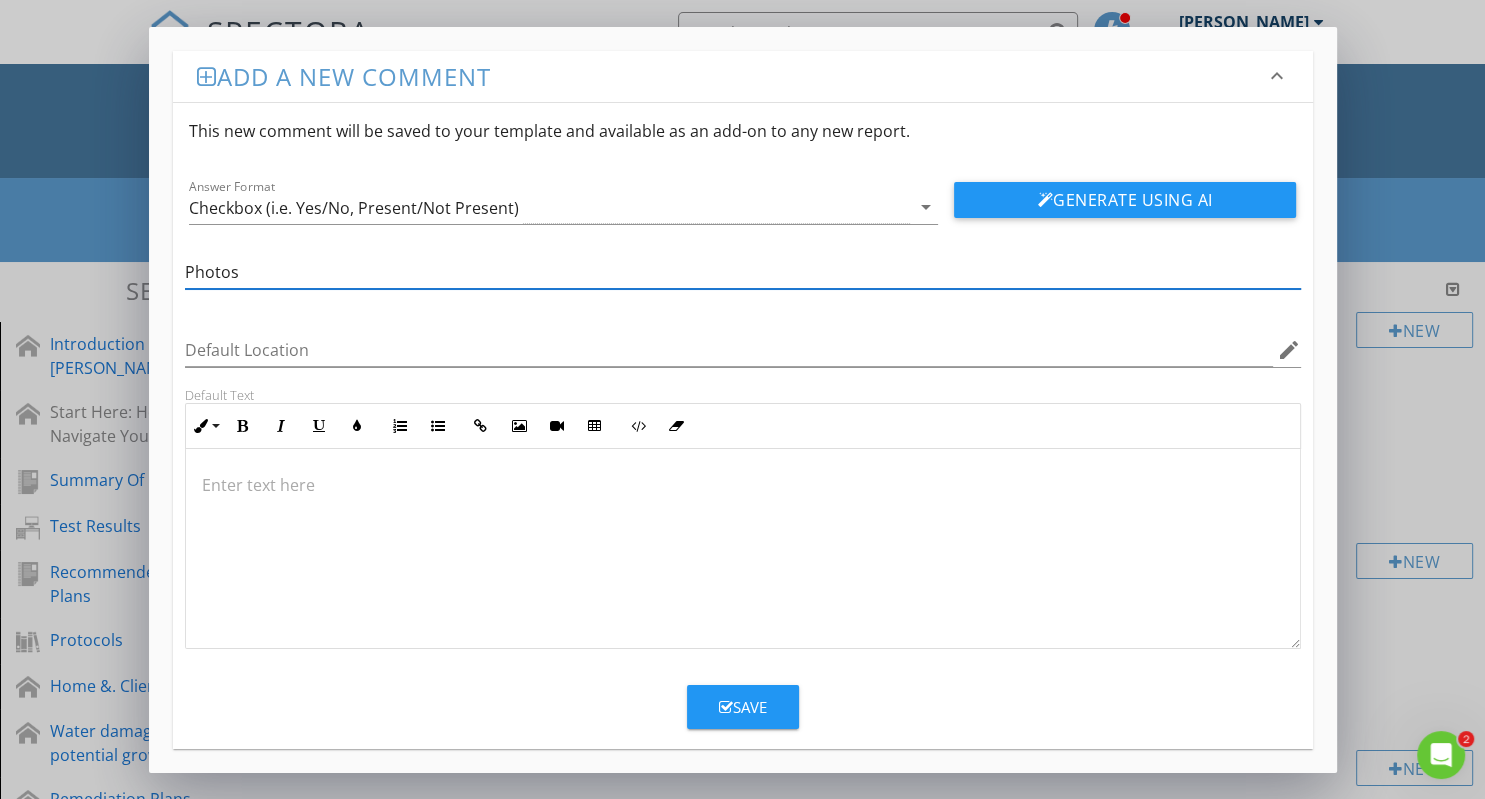 click on "Save" at bounding box center (743, 707) 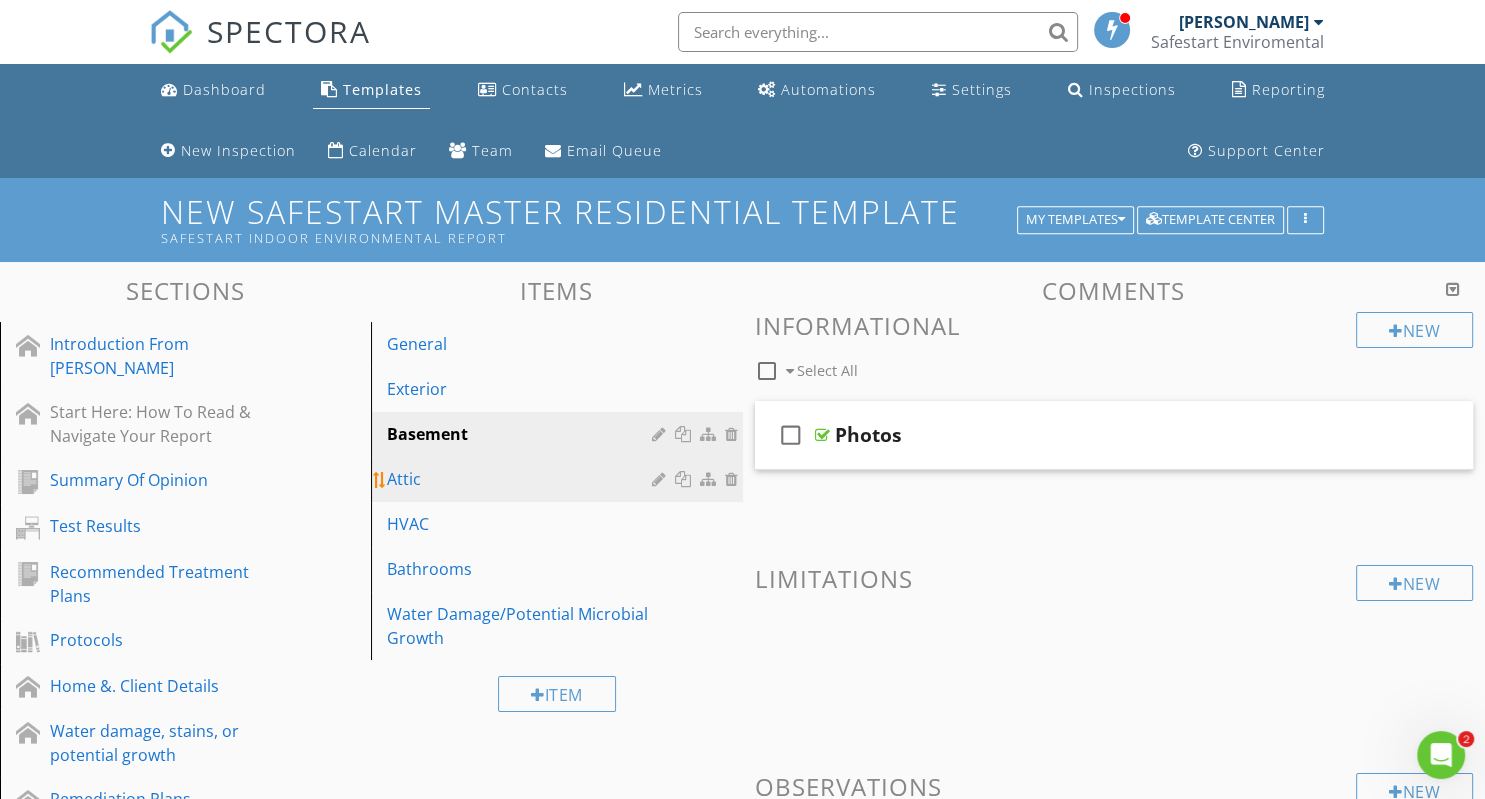 click on "Attic" at bounding box center [522, 479] 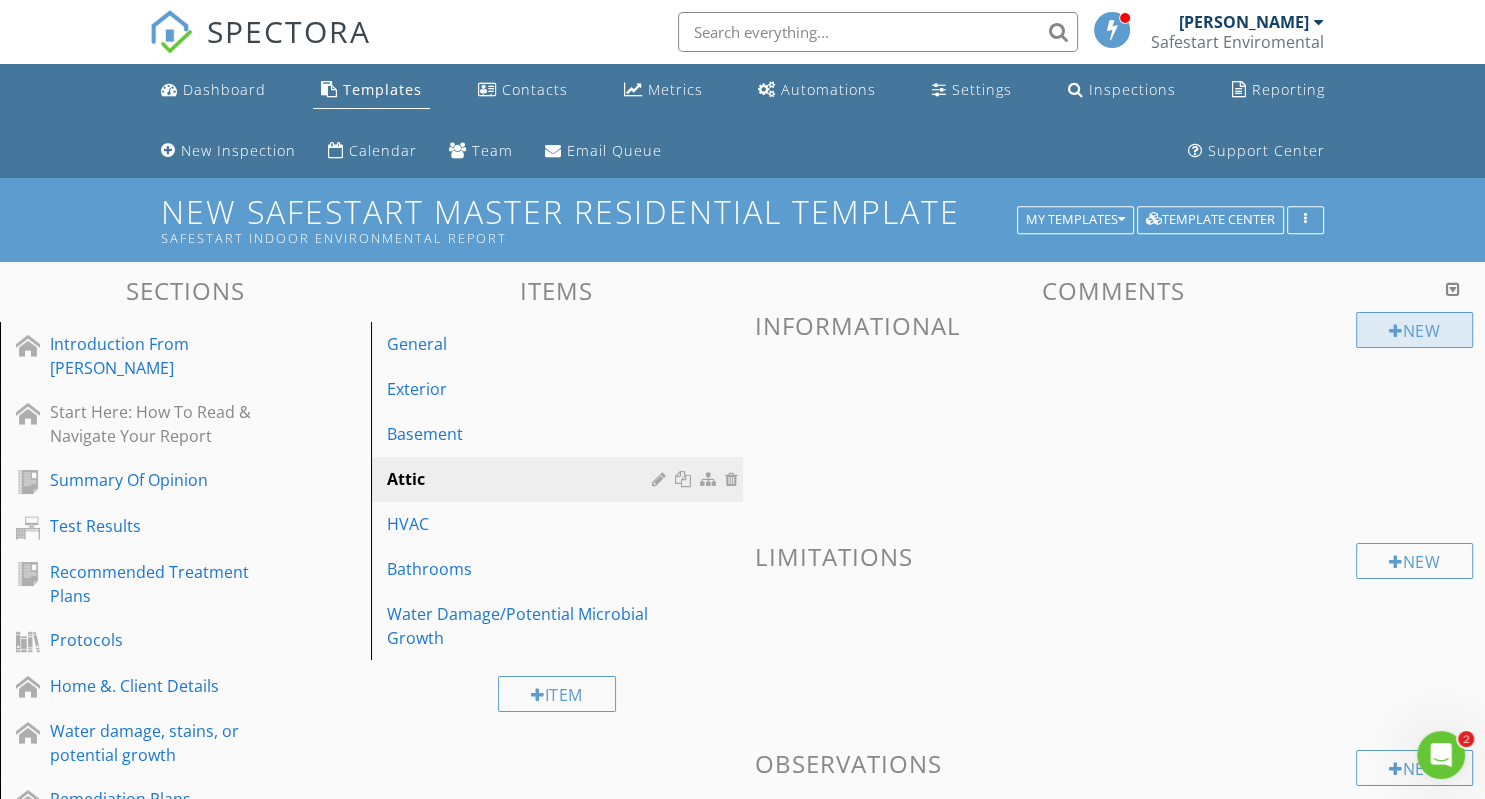 click on "New" at bounding box center [1414, 330] 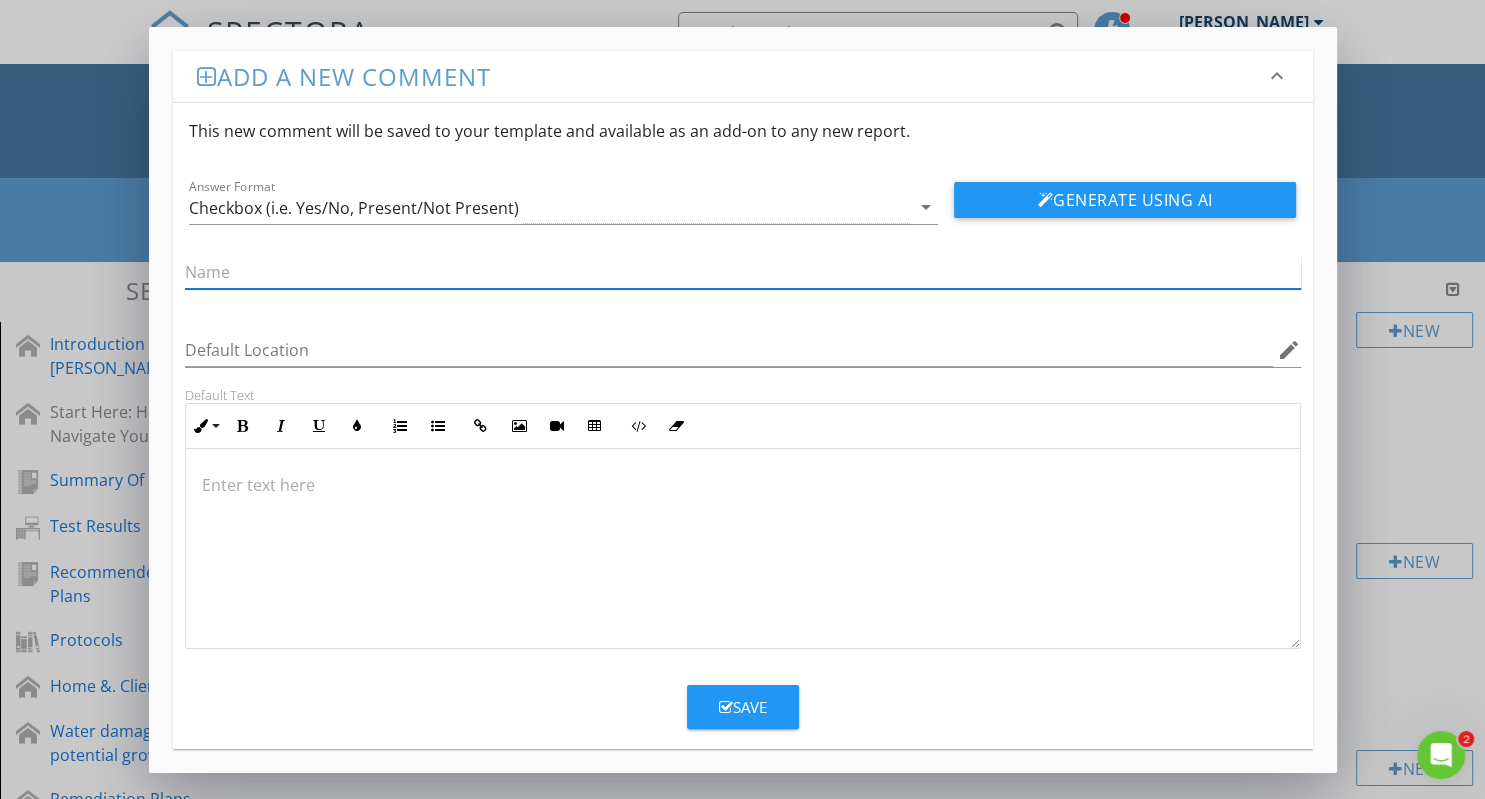 click at bounding box center [743, 272] 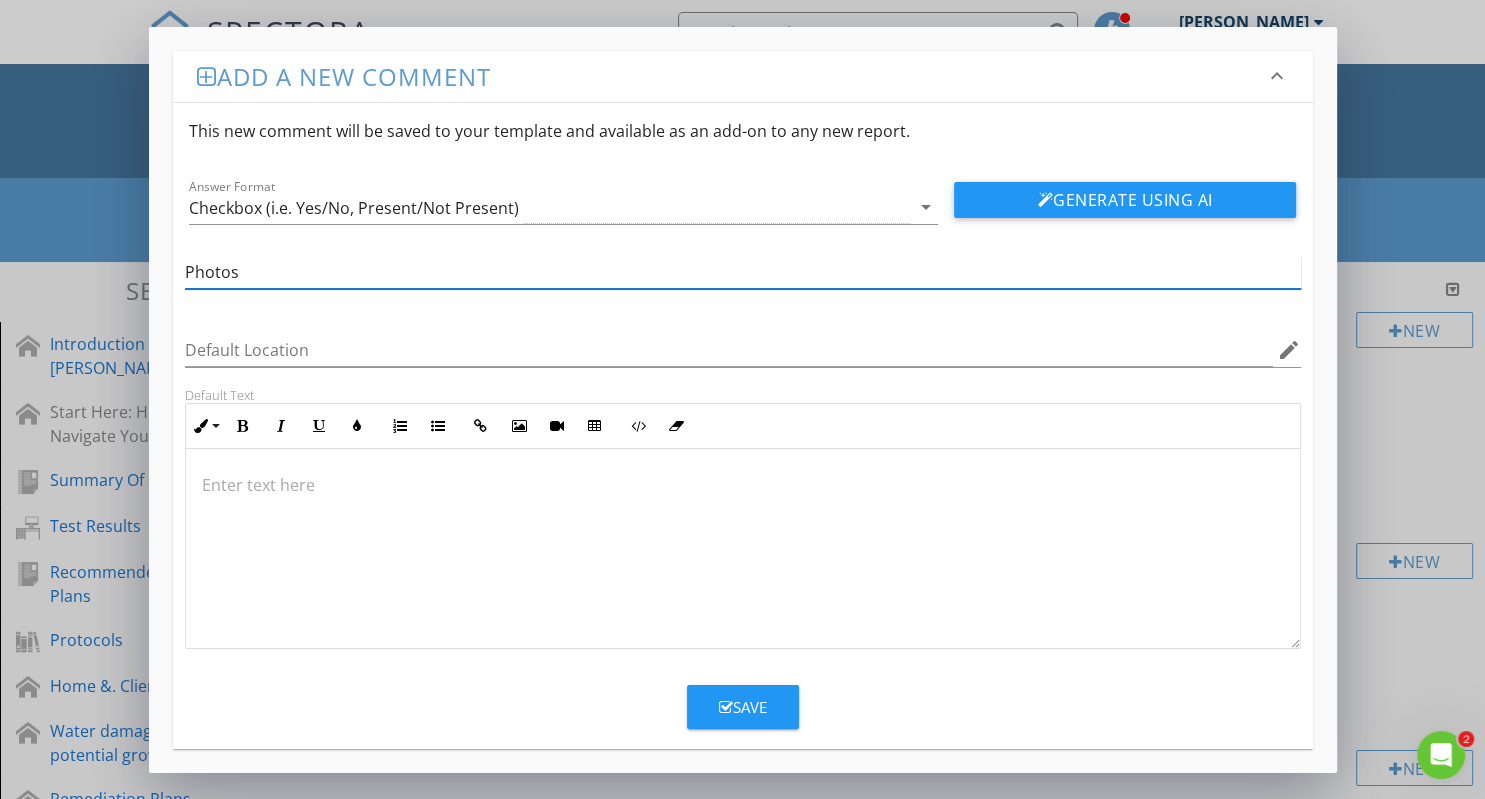 type on "Photos" 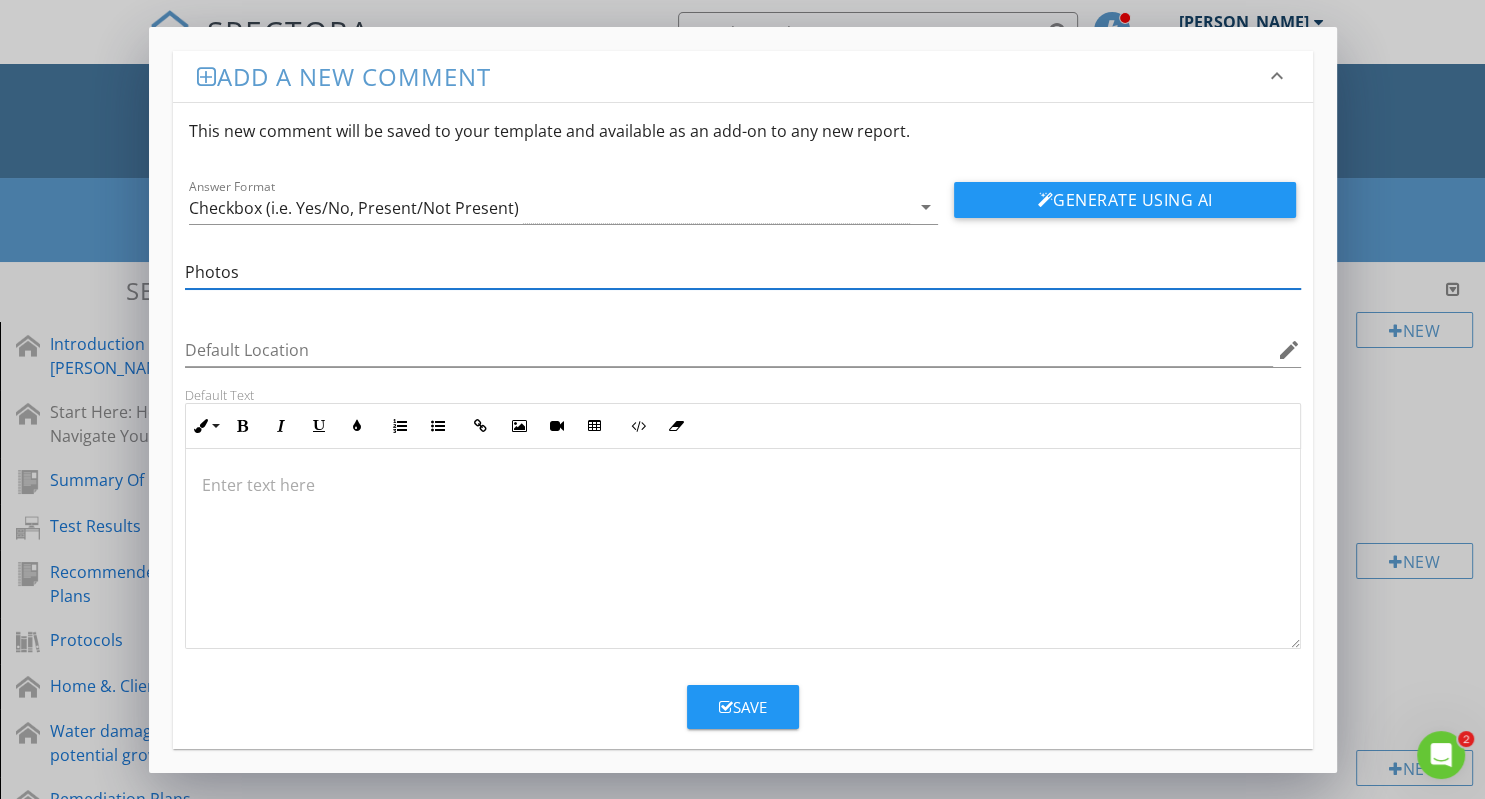 click on "Save" at bounding box center [743, 707] 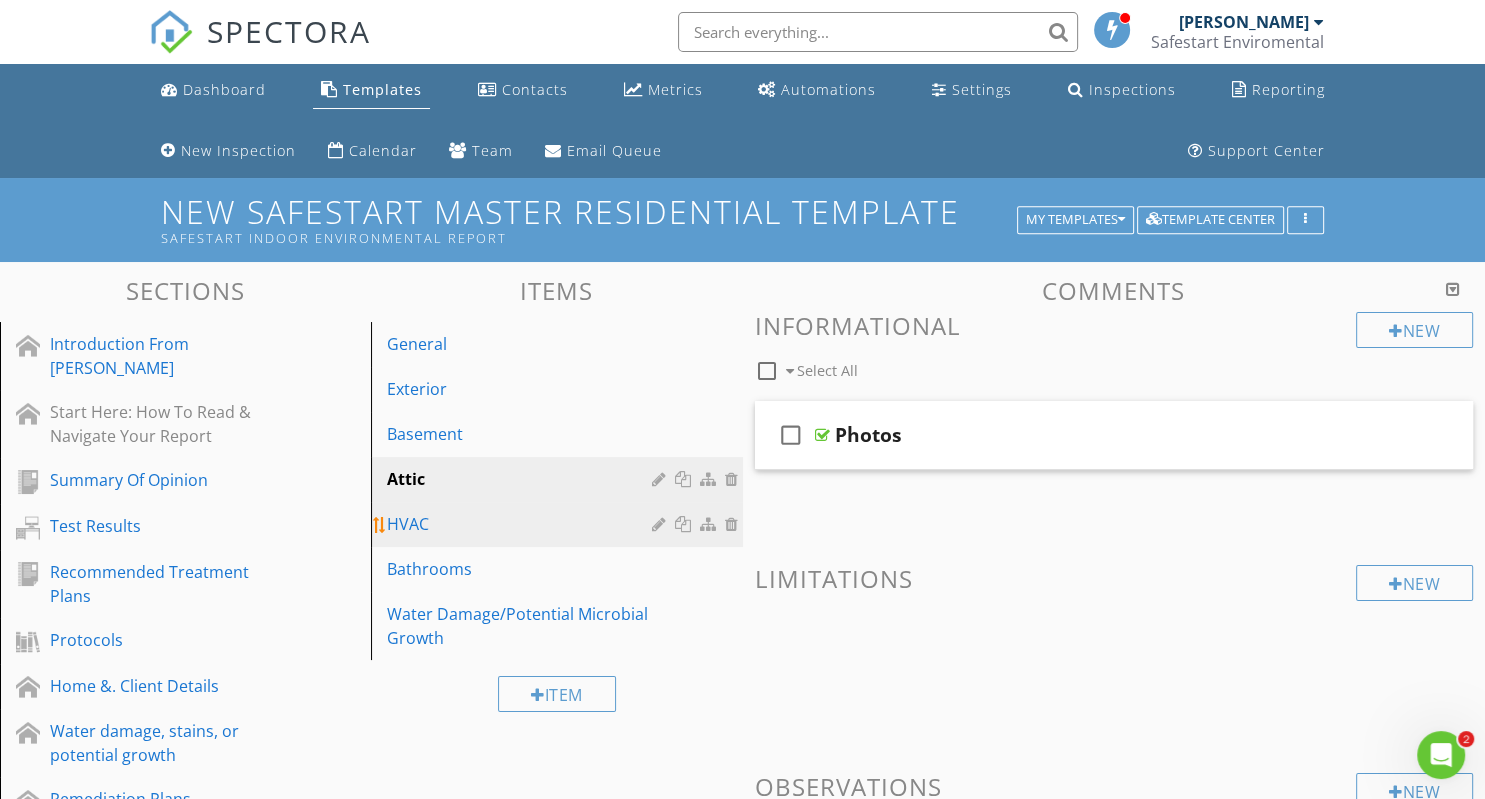 click on "HVAC" at bounding box center (522, 524) 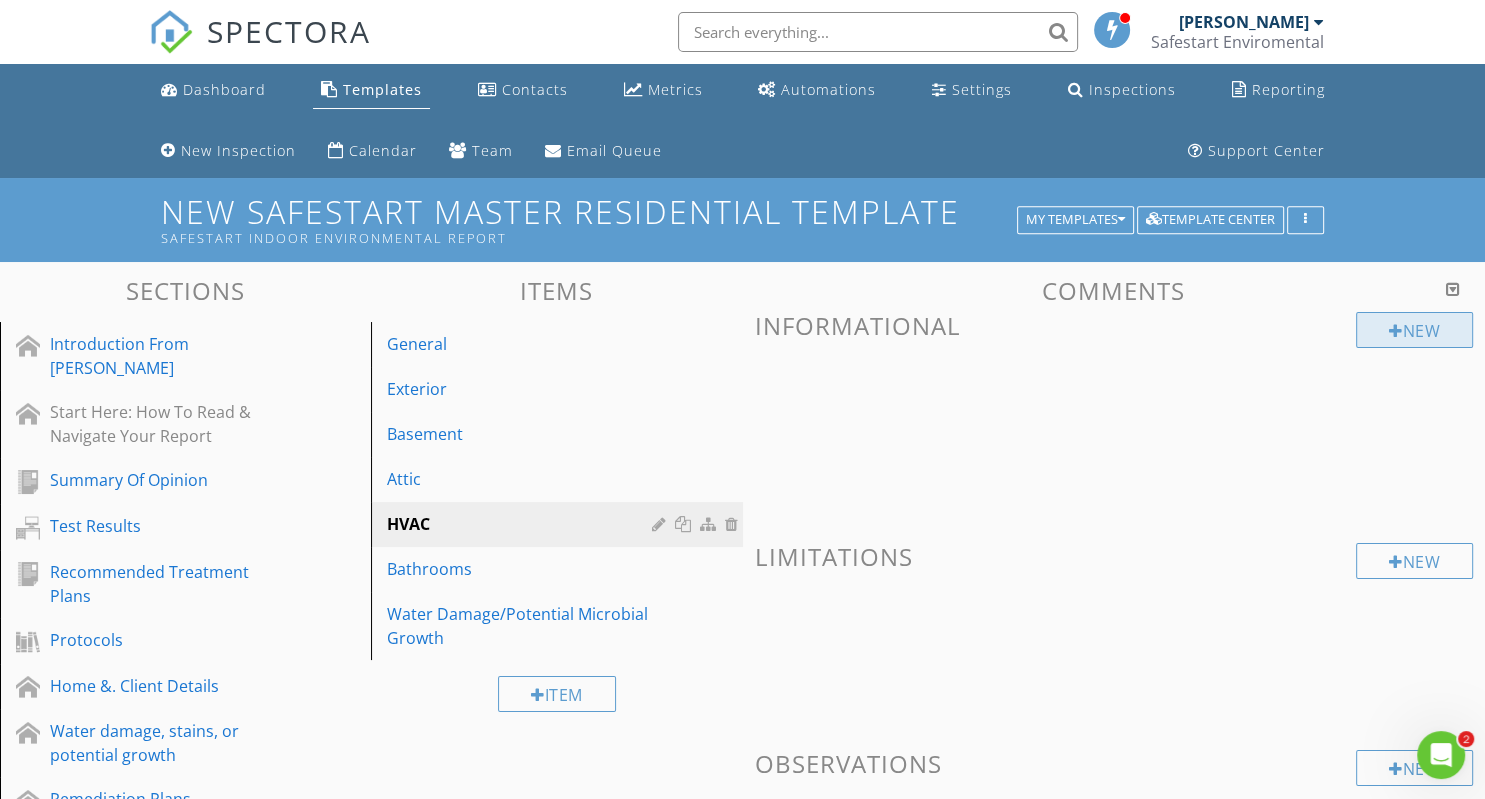 click at bounding box center (1396, 331) 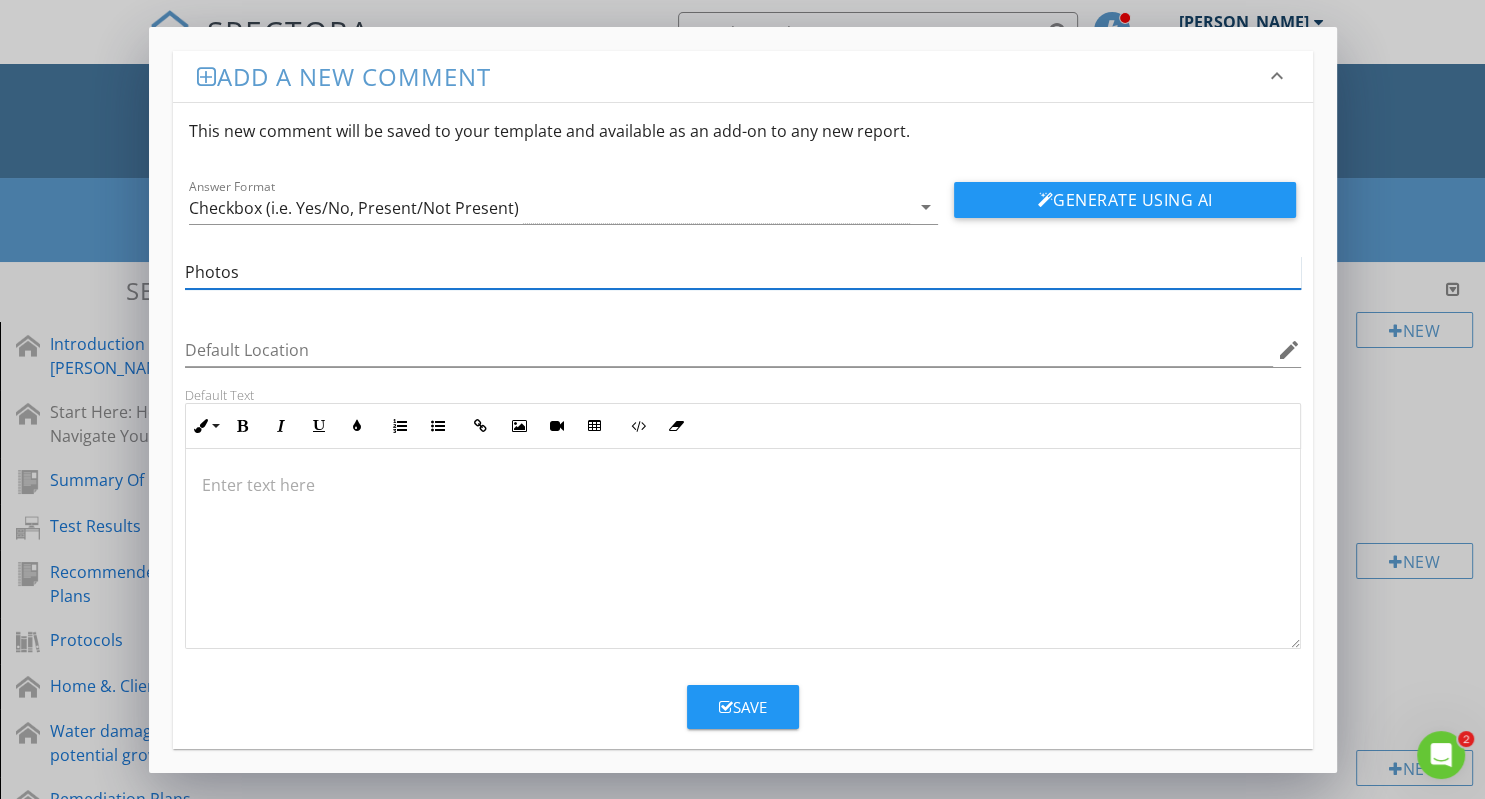 type on "Photos" 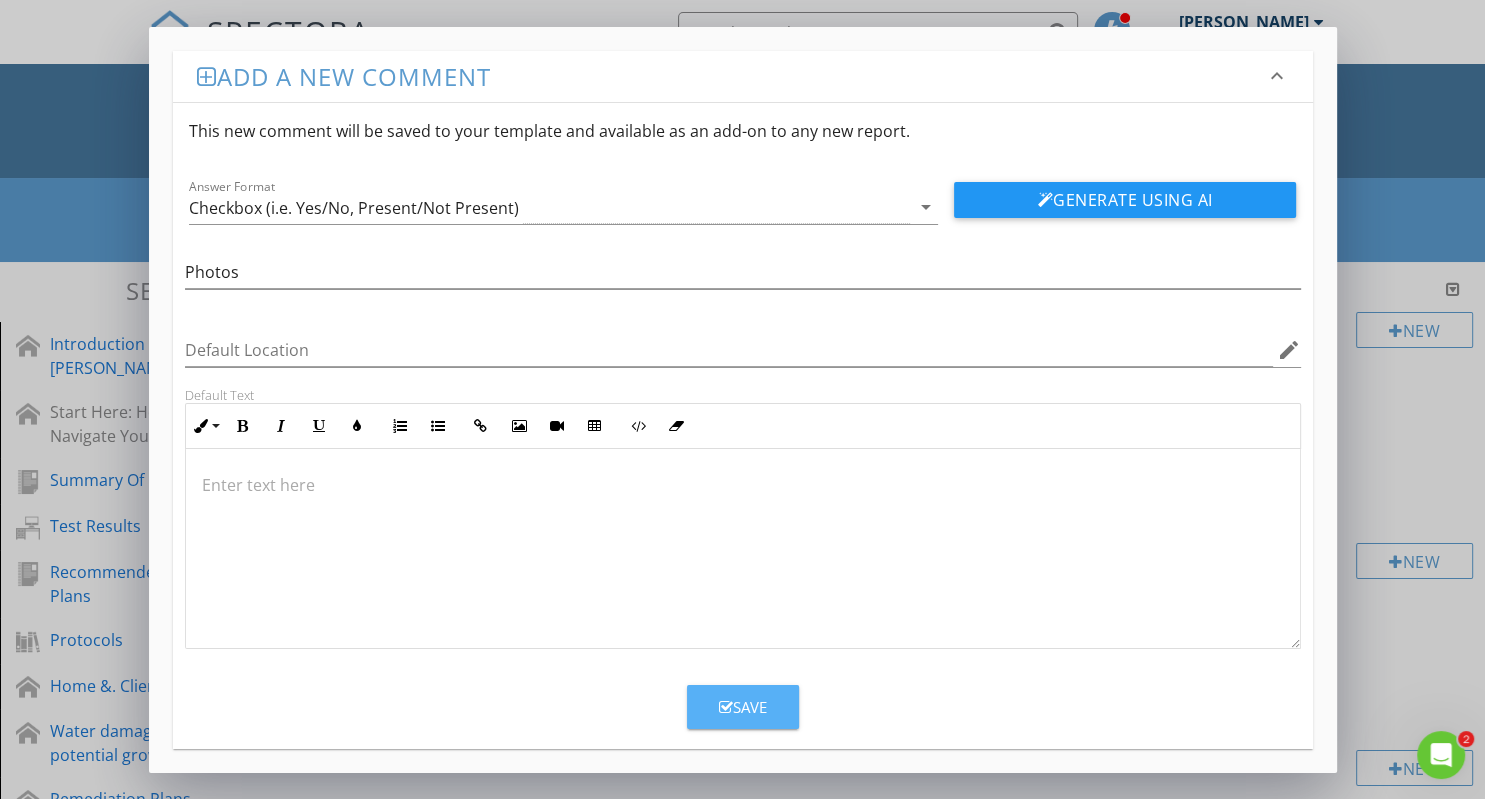 click on "Save" at bounding box center [743, 707] 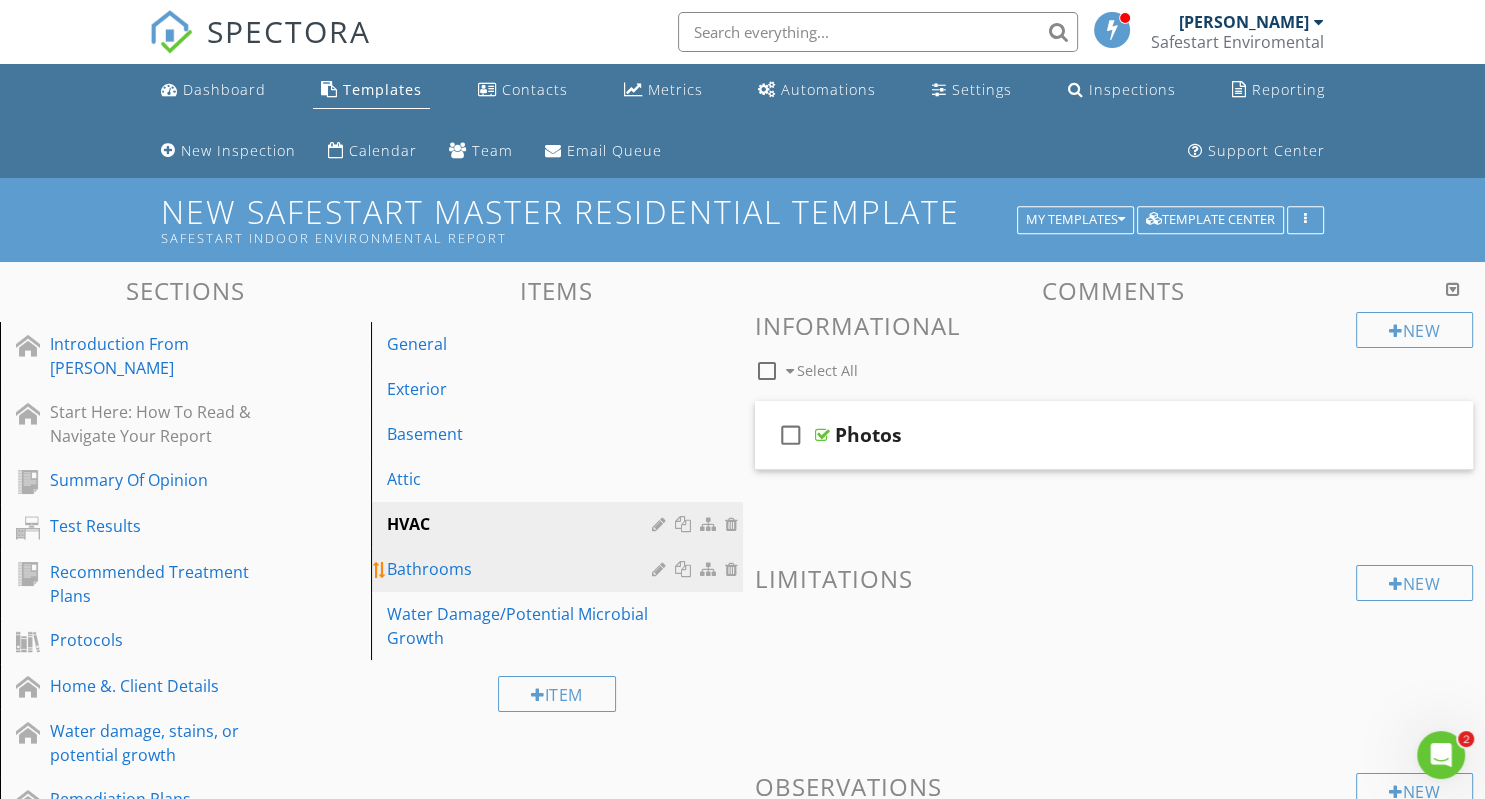 click on "Bathrooms" at bounding box center (522, 569) 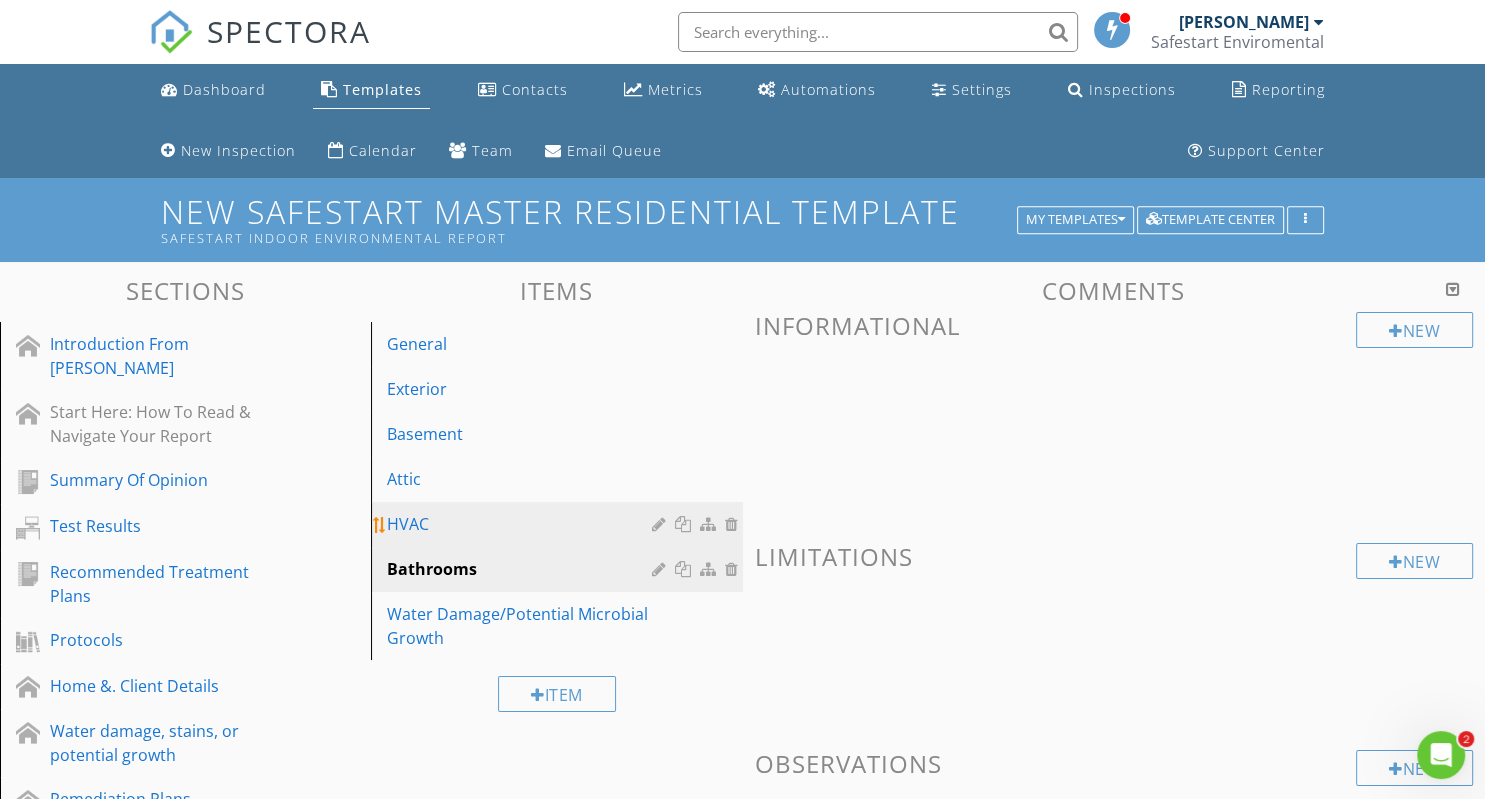 click on "HVAC" at bounding box center (522, 524) 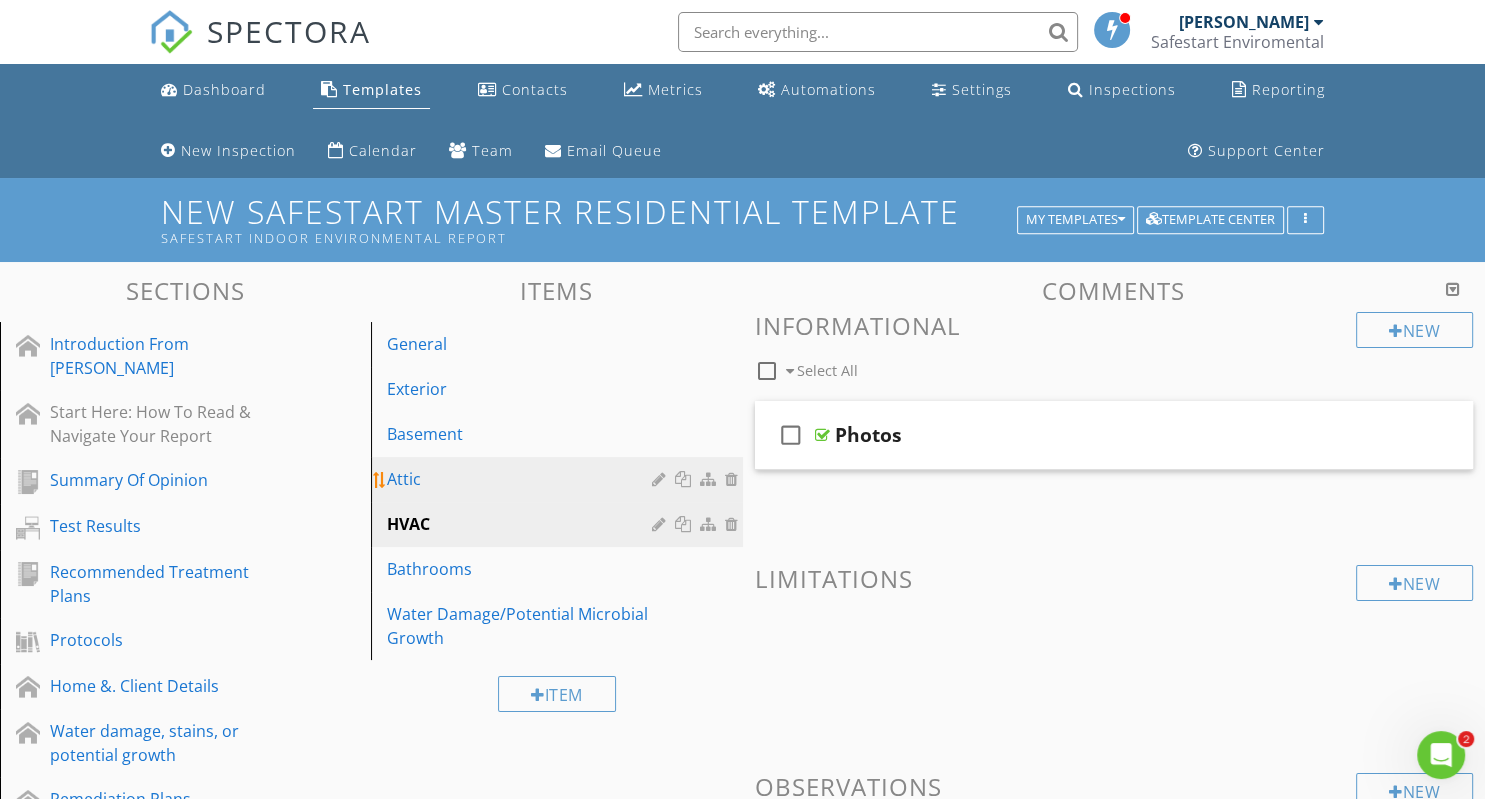 click on "Attic" at bounding box center [522, 479] 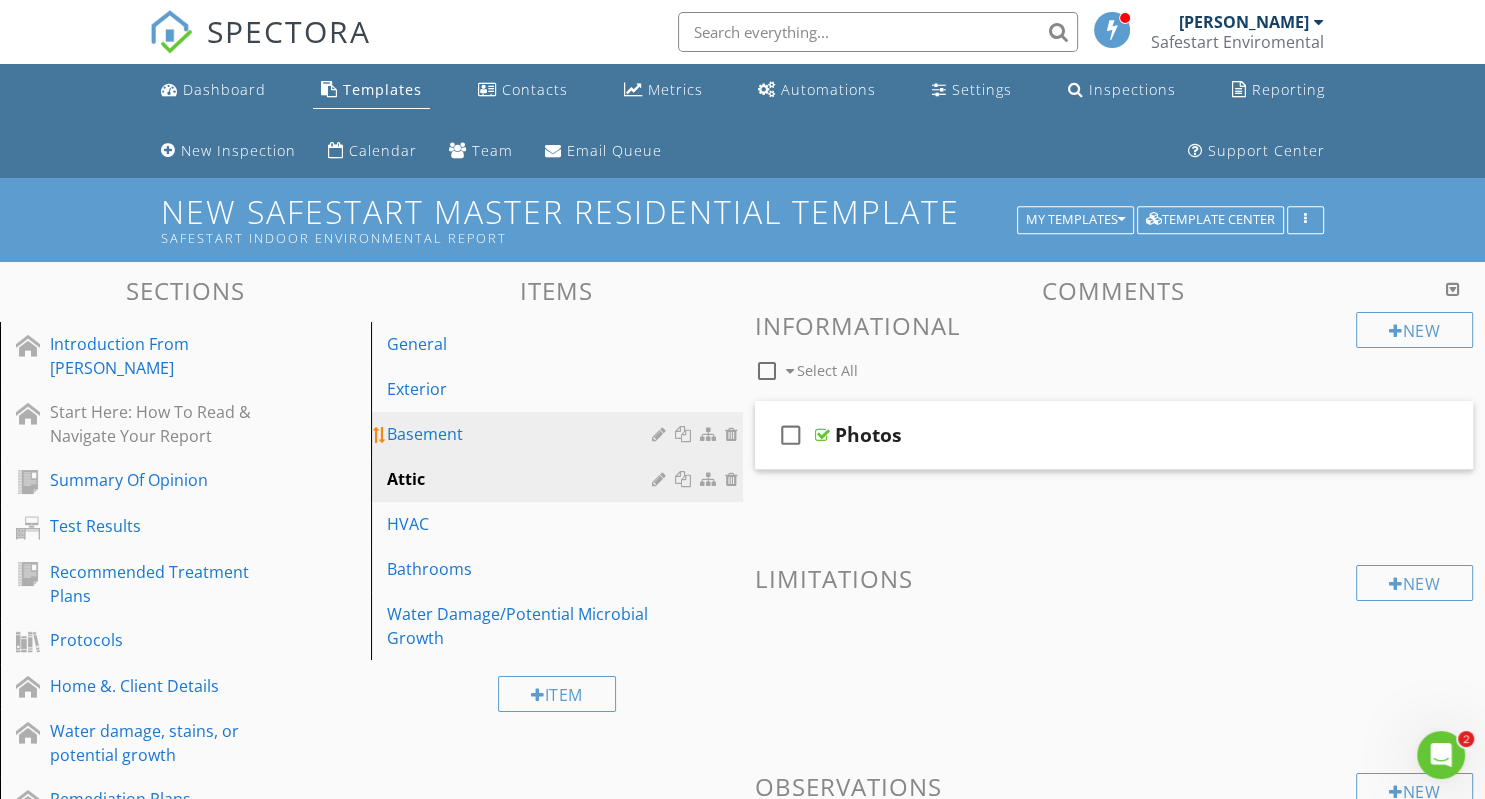 click on "Basement" at bounding box center [522, 434] 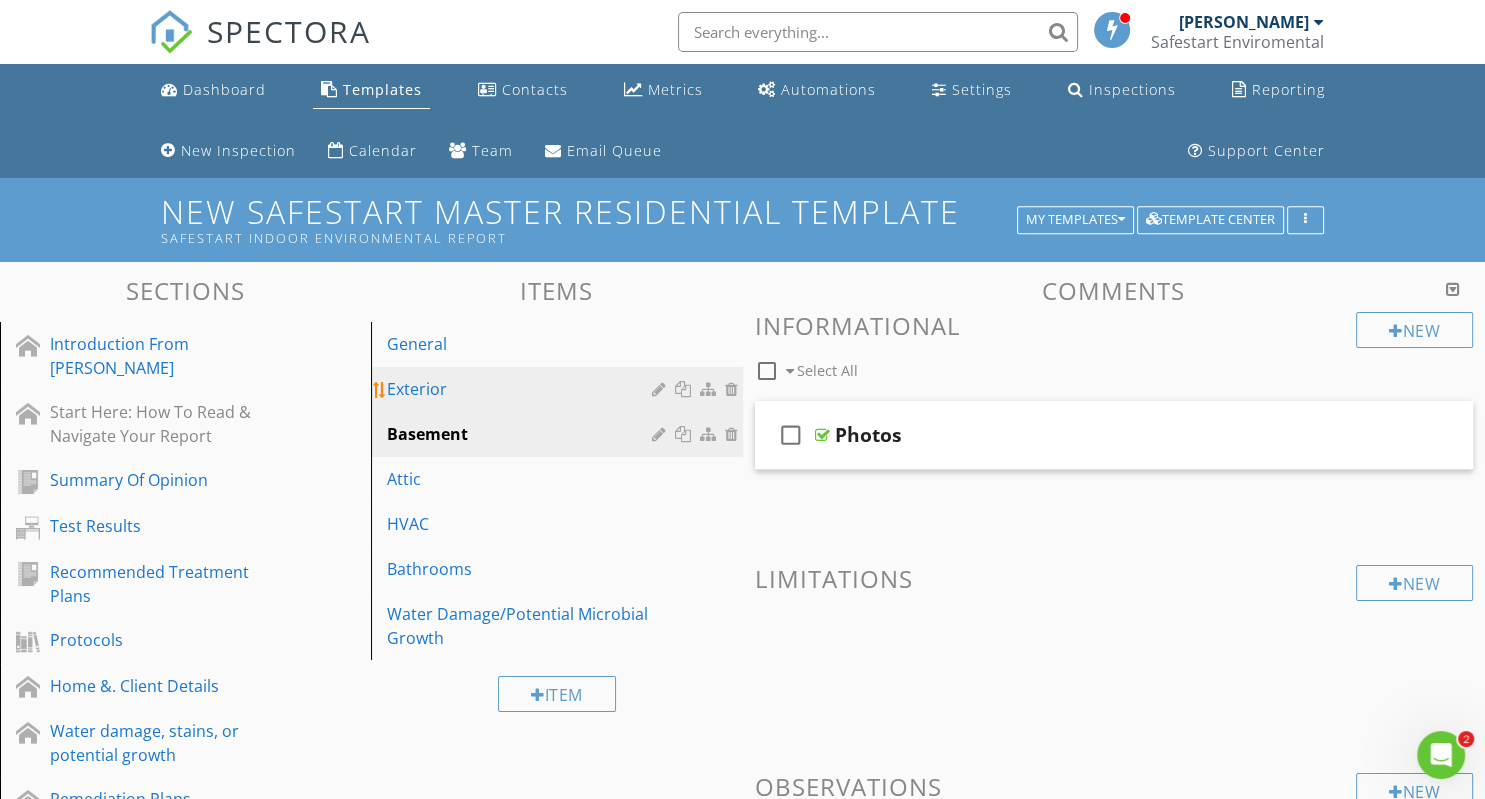 click on "Exterior" at bounding box center [522, 389] 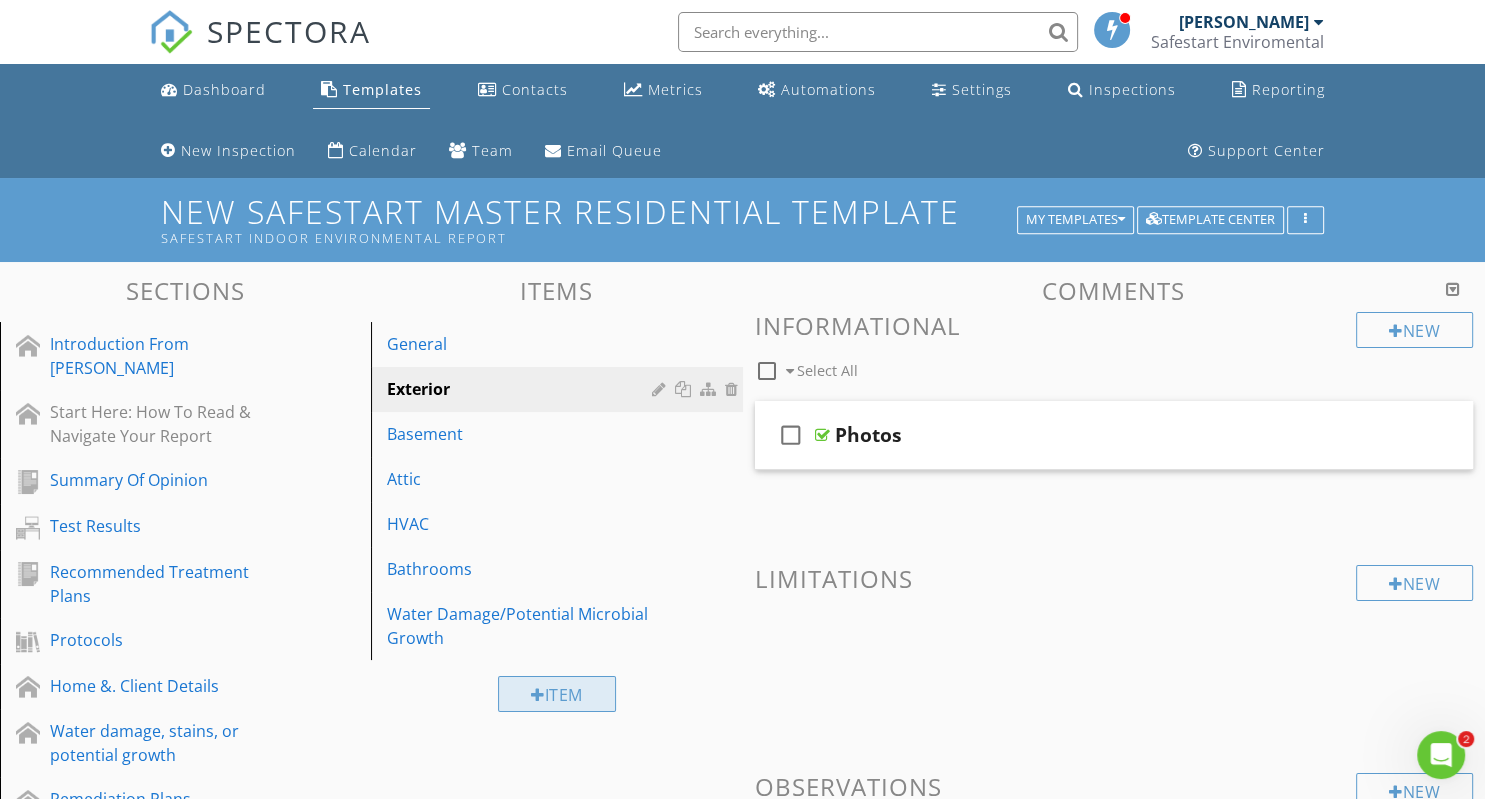 click on "Item" at bounding box center (557, 694) 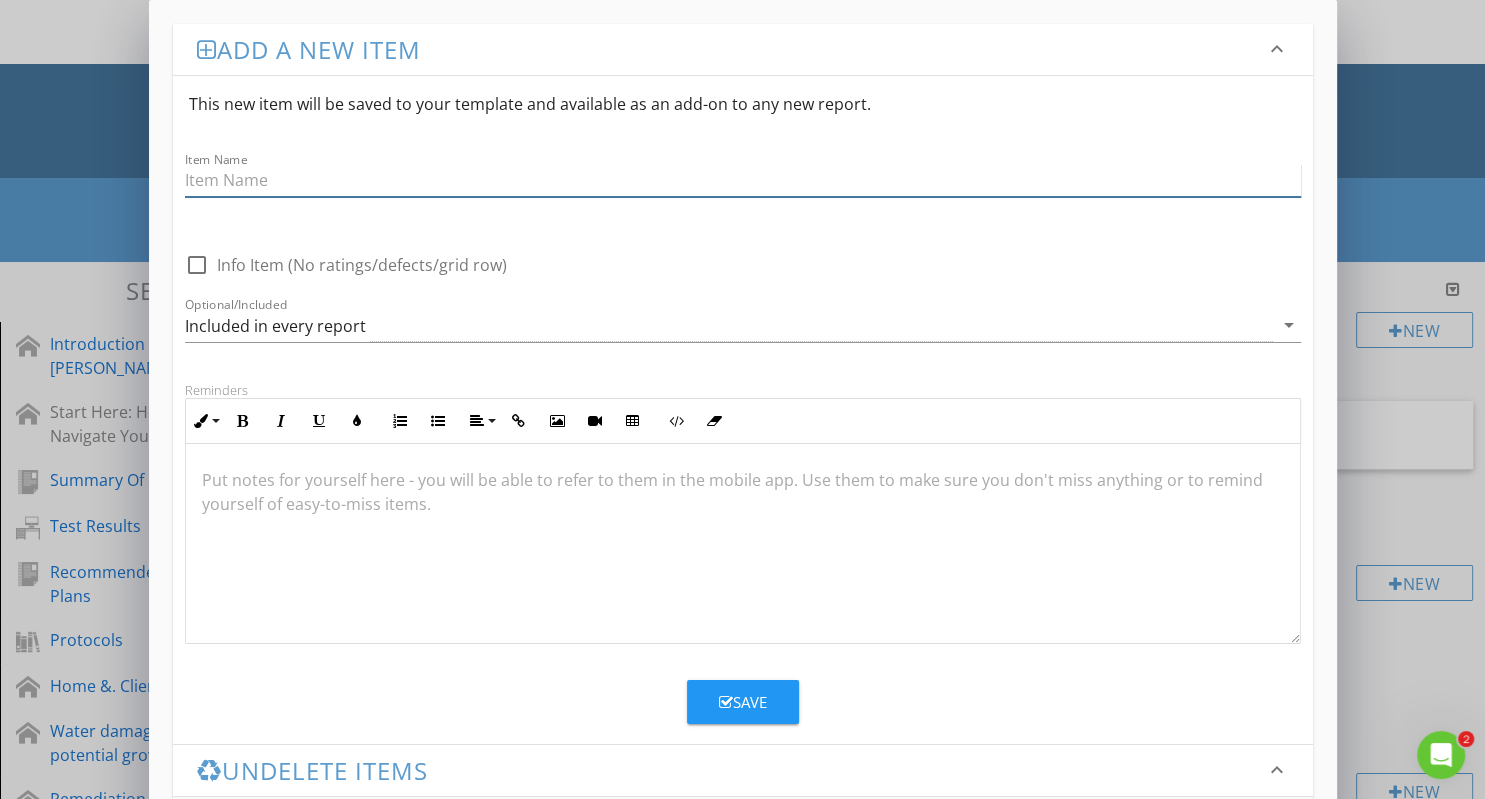 click at bounding box center [743, 180] 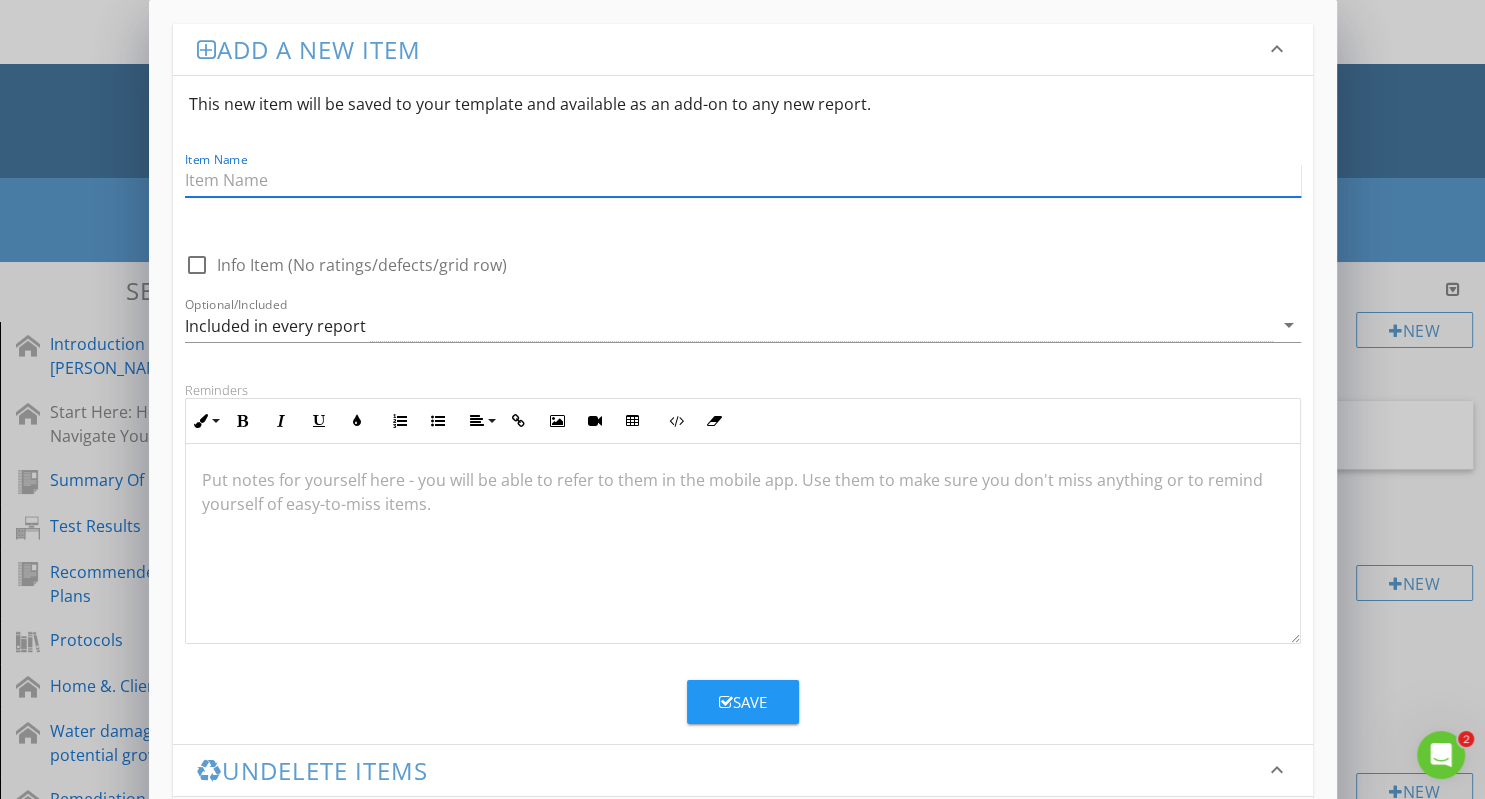 click at bounding box center [743, 180] 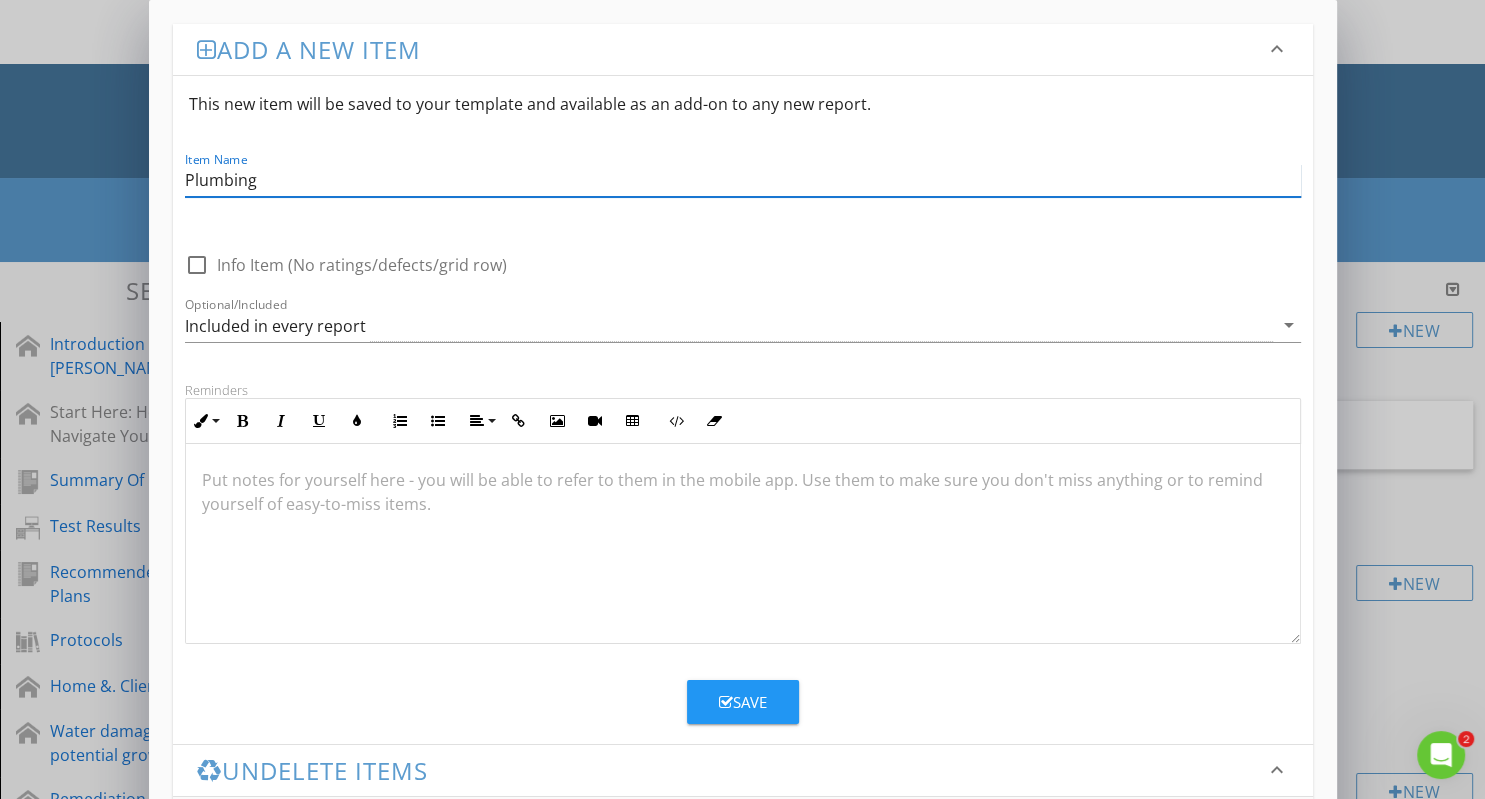 type on "Plumbing" 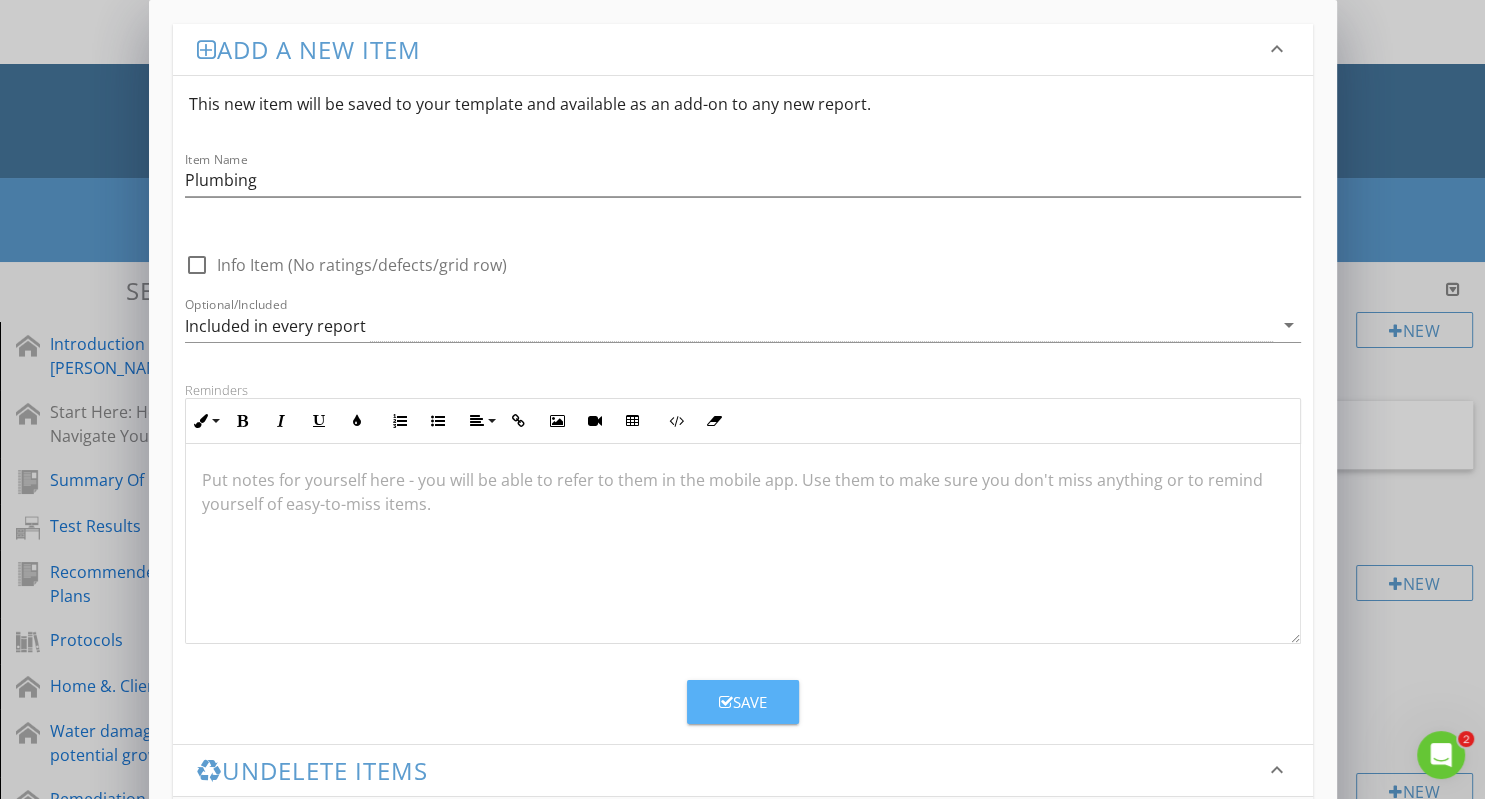 click at bounding box center (726, 702) 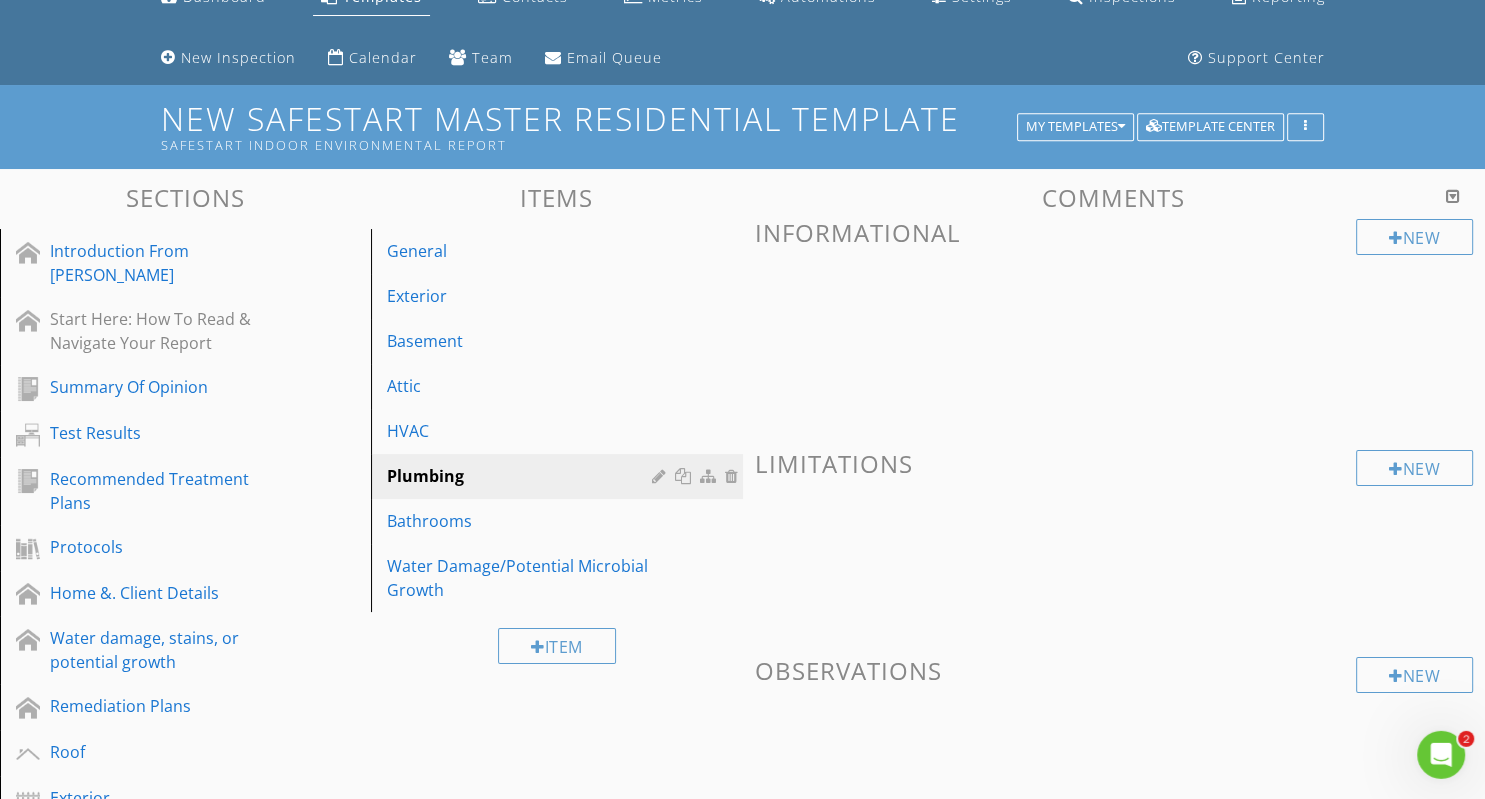 scroll, scrollTop: 0, scrollLeft: 0, axis: both 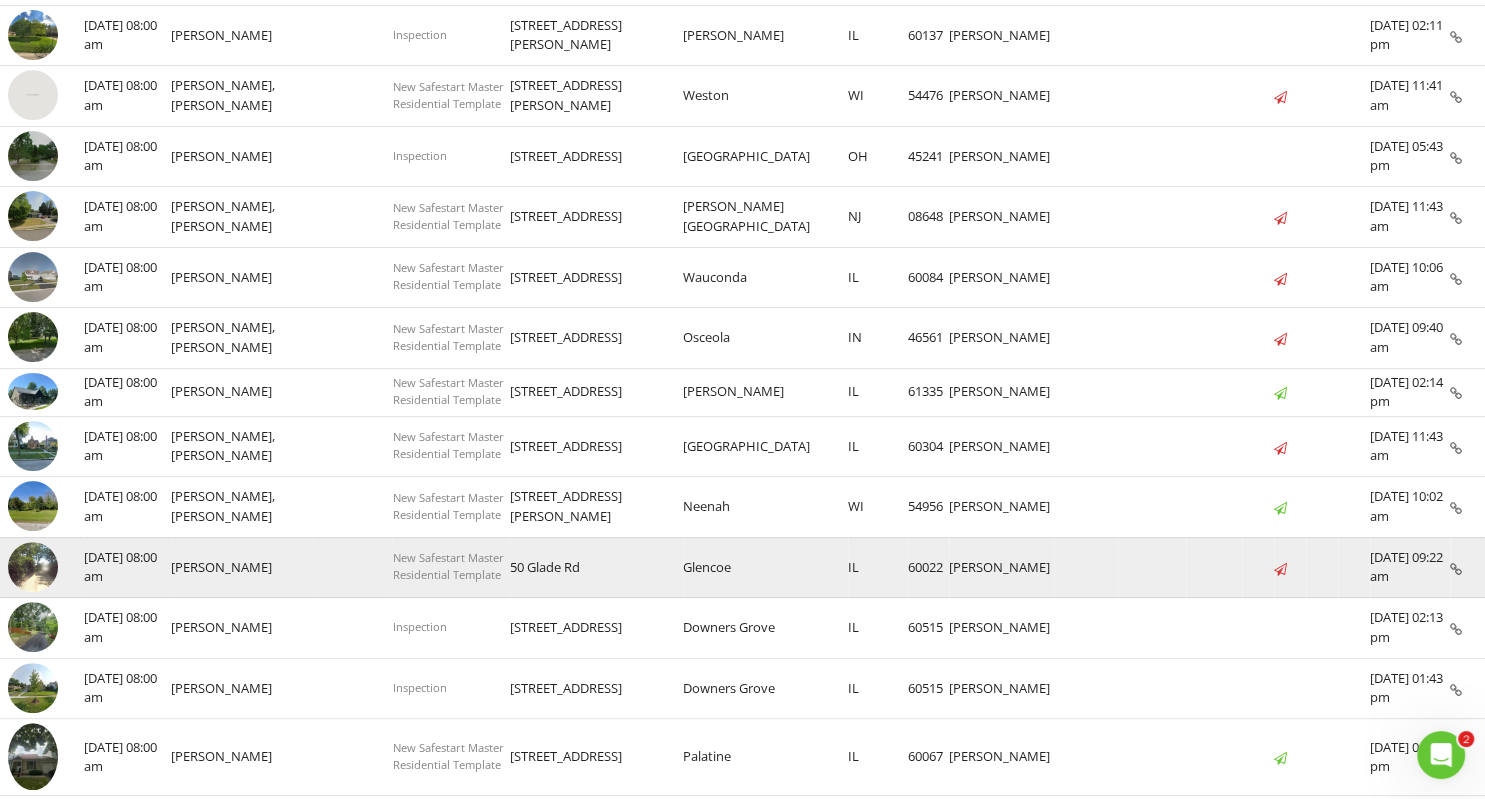 click at bounding box center (33, 567) 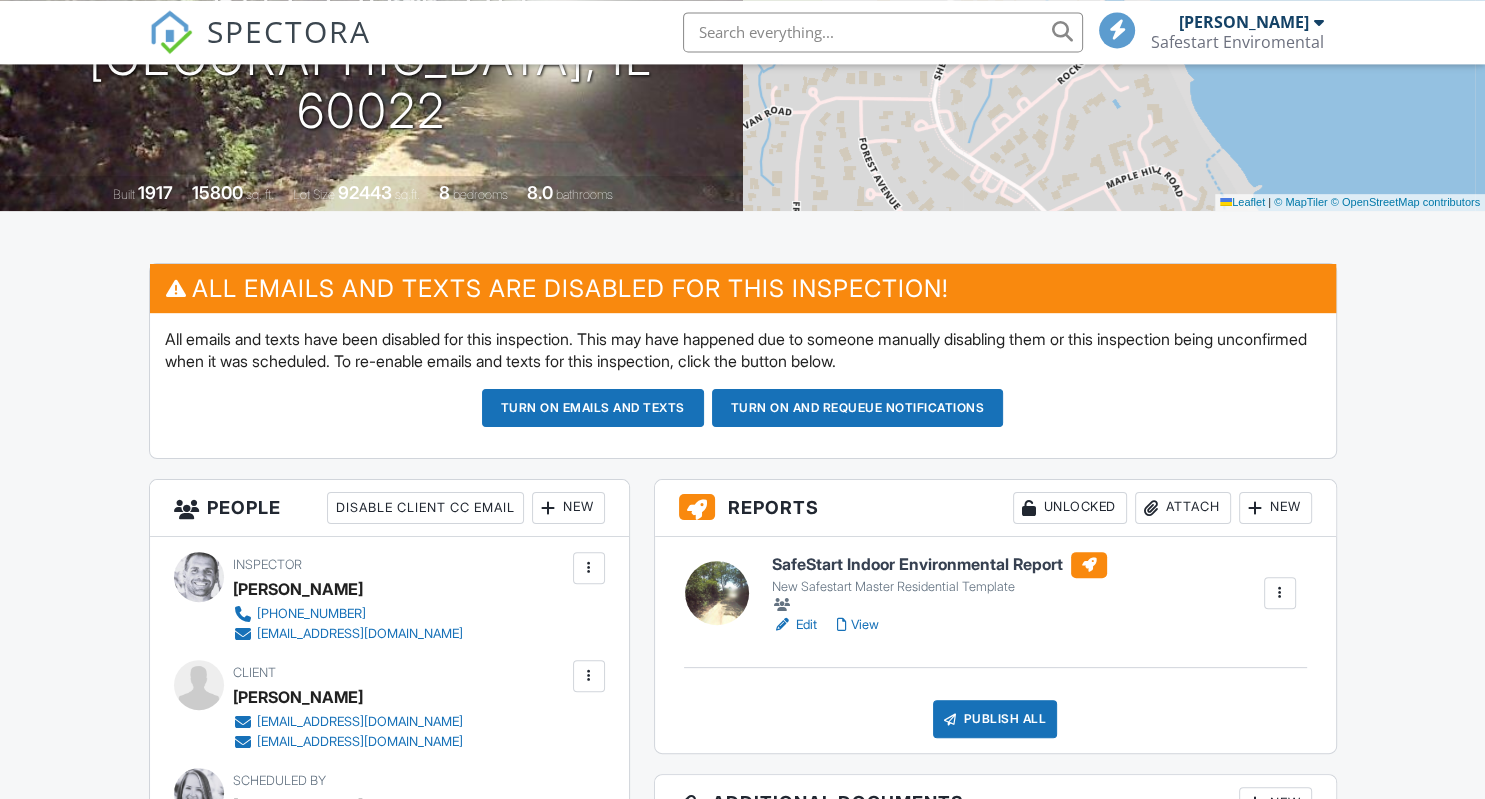 scroll, scrollTop: 422, scrollLeft: 0, axis: vertical 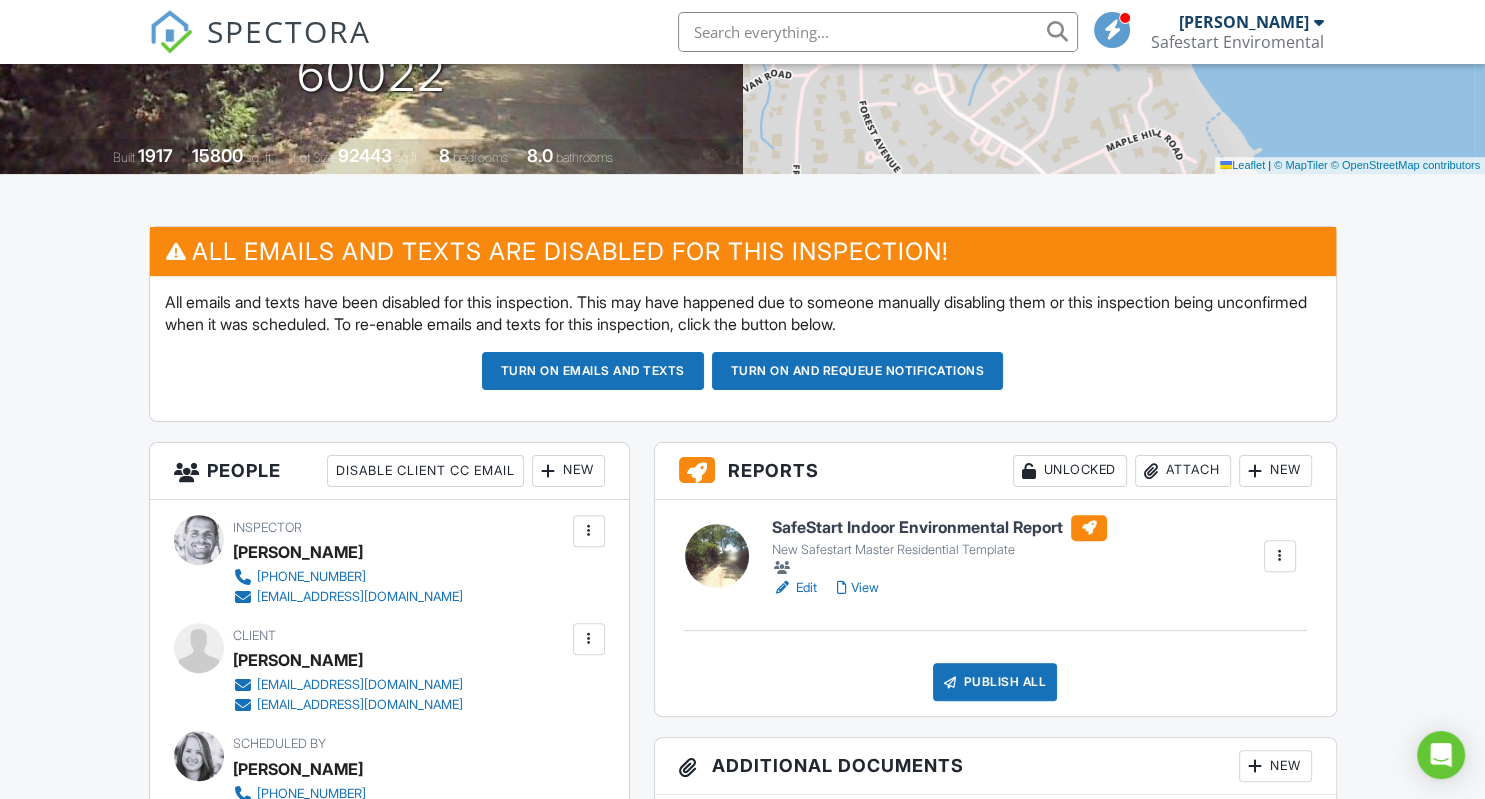 click at bounding box center (1256, 471) 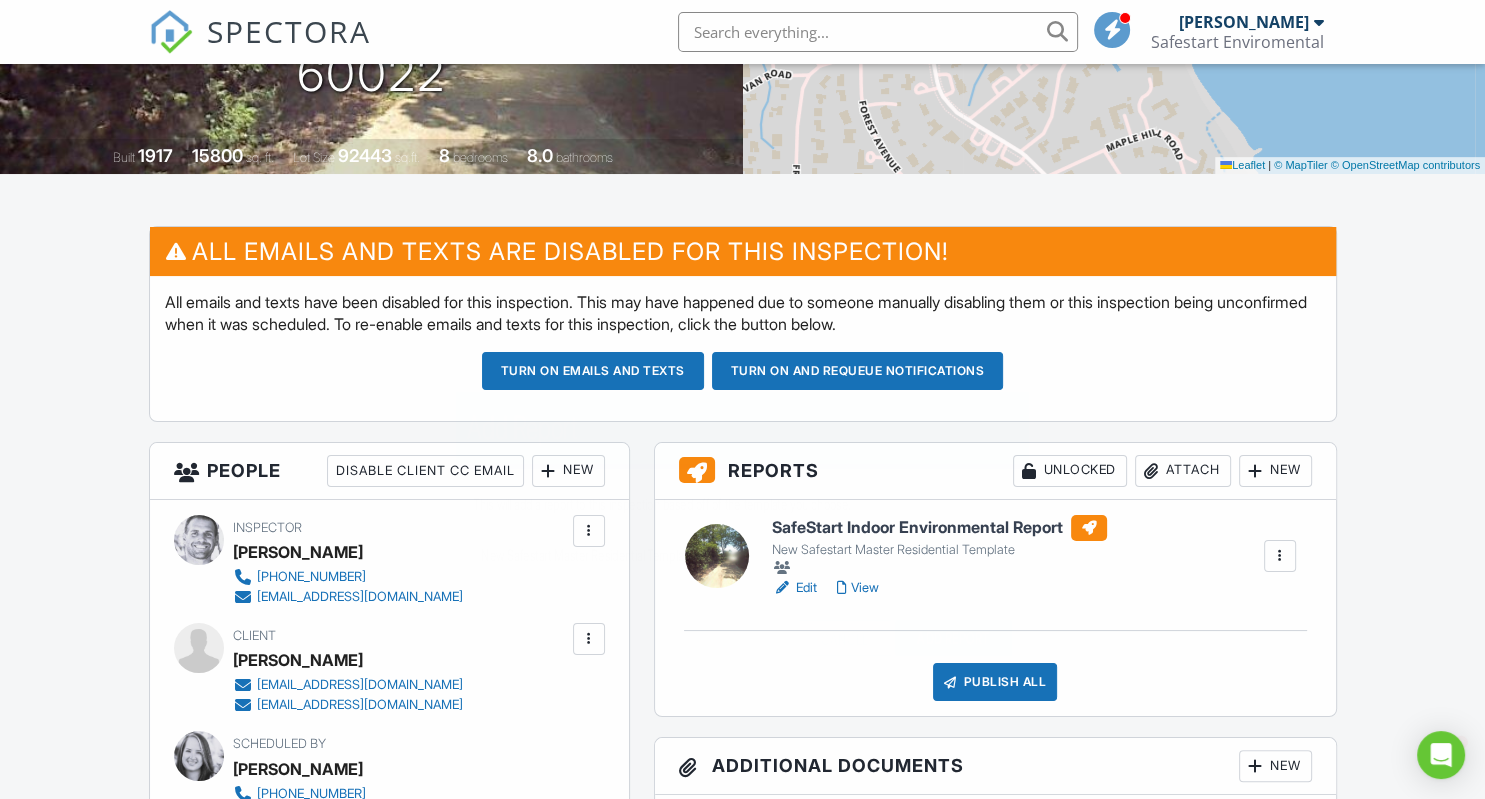 scroll, scrollTop: 0, scrollLeft: 0, axis: both 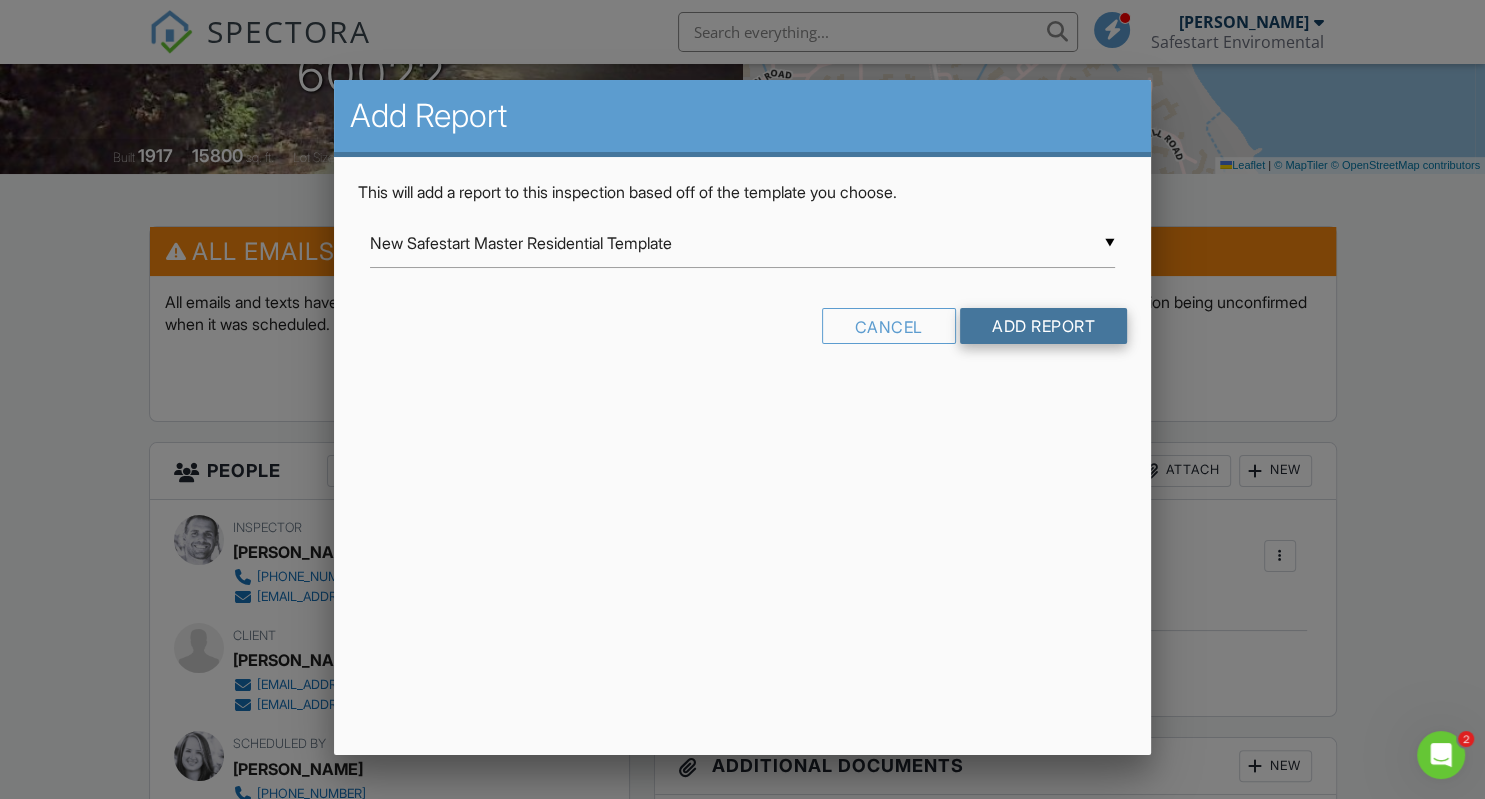 click on "Add Report" at bounding box center [1043, 326] 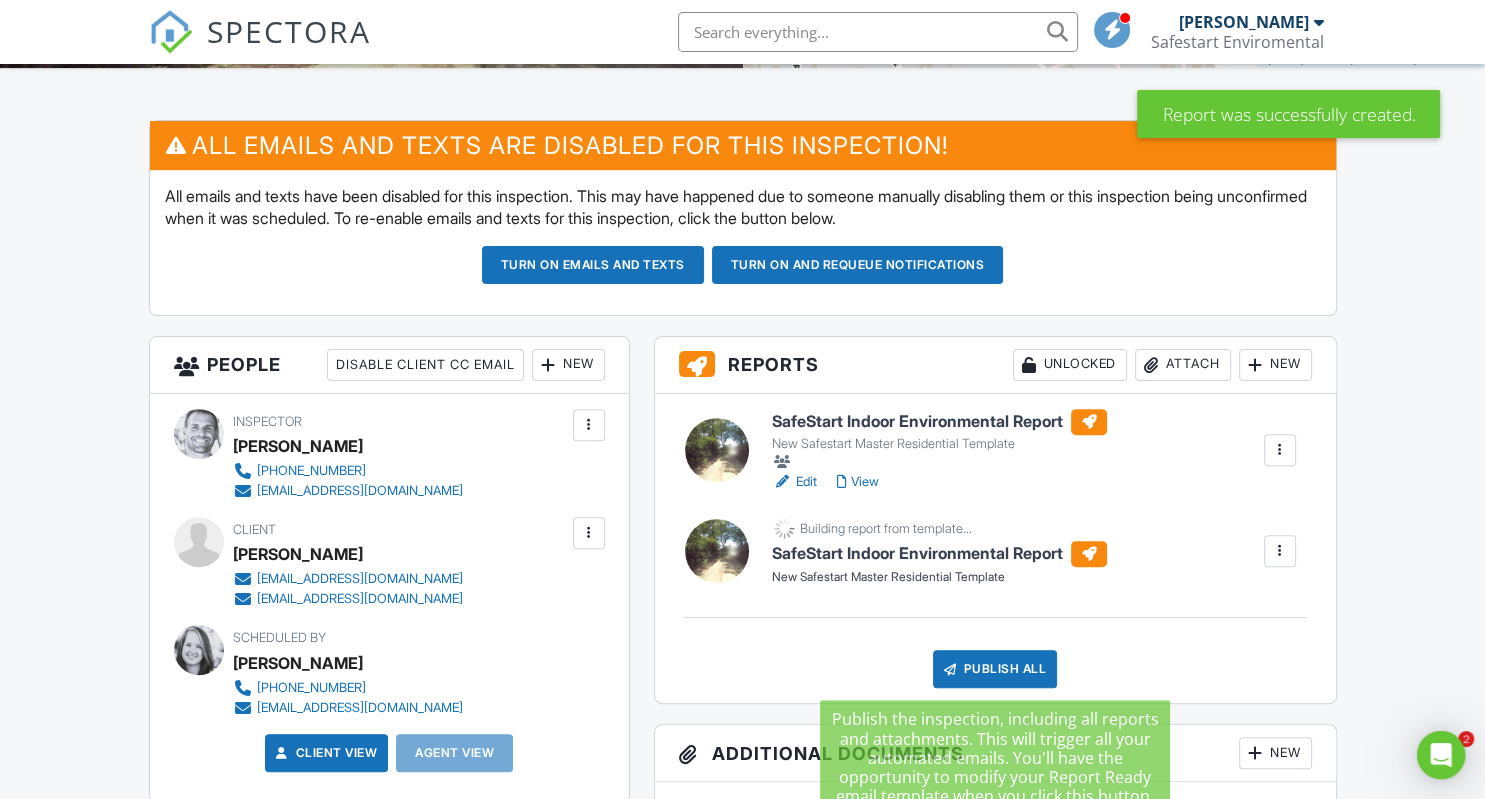 scroll, scrollTop: 0, scrollLeft: 0, axis: both 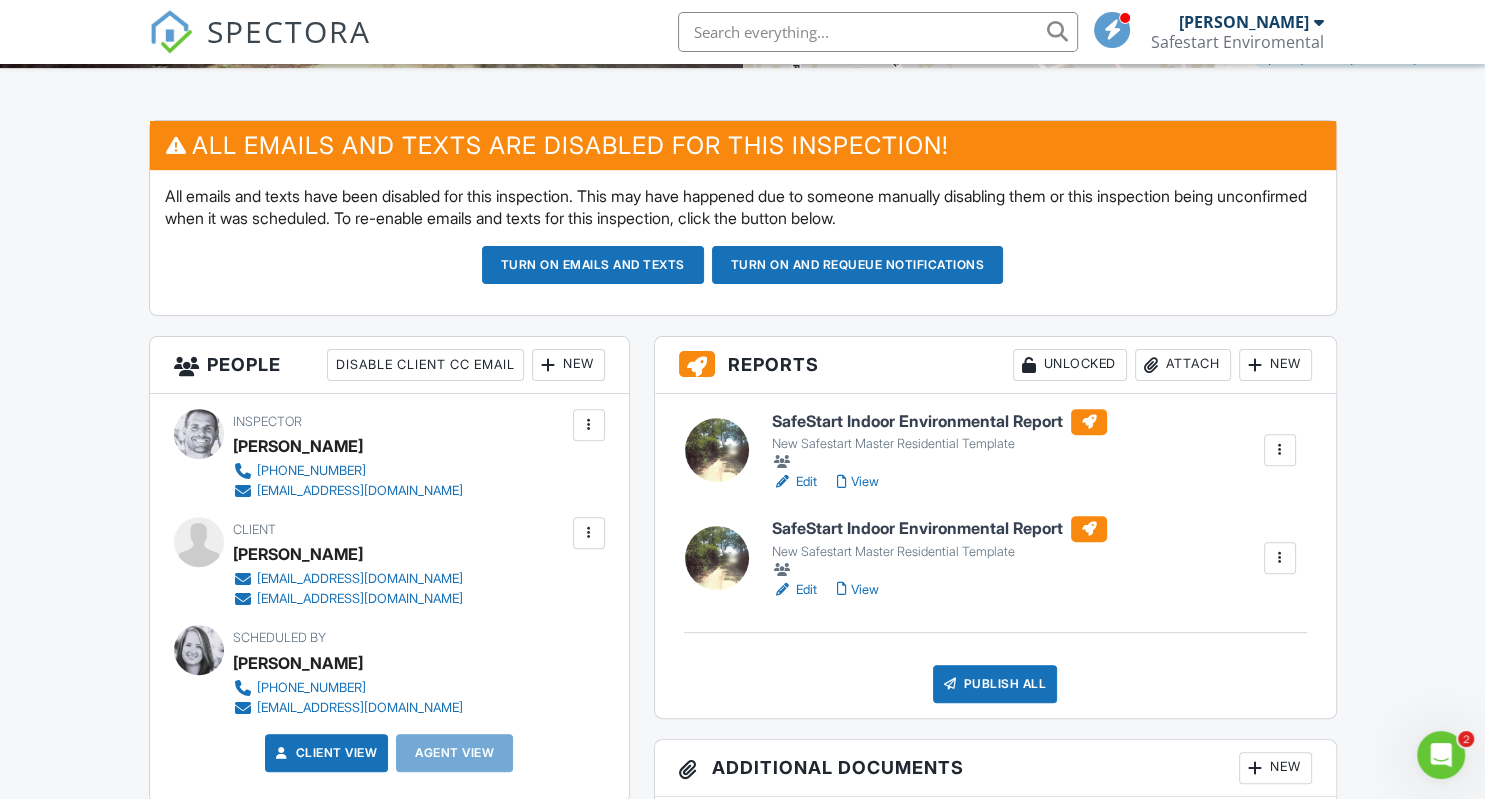 click at bounding box center [1280, 450] 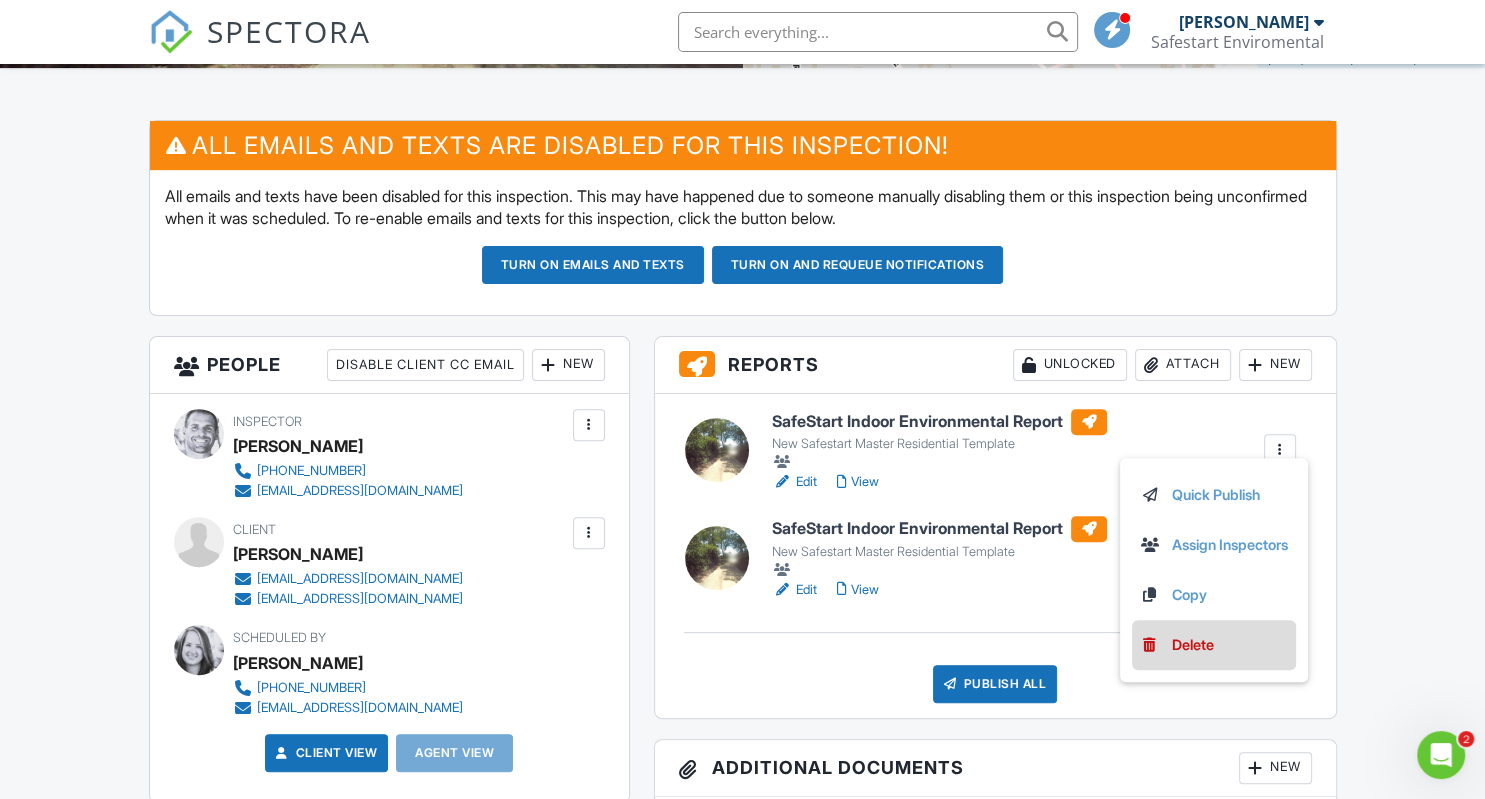 click on "Delete" at bounding box center [1193, 645] 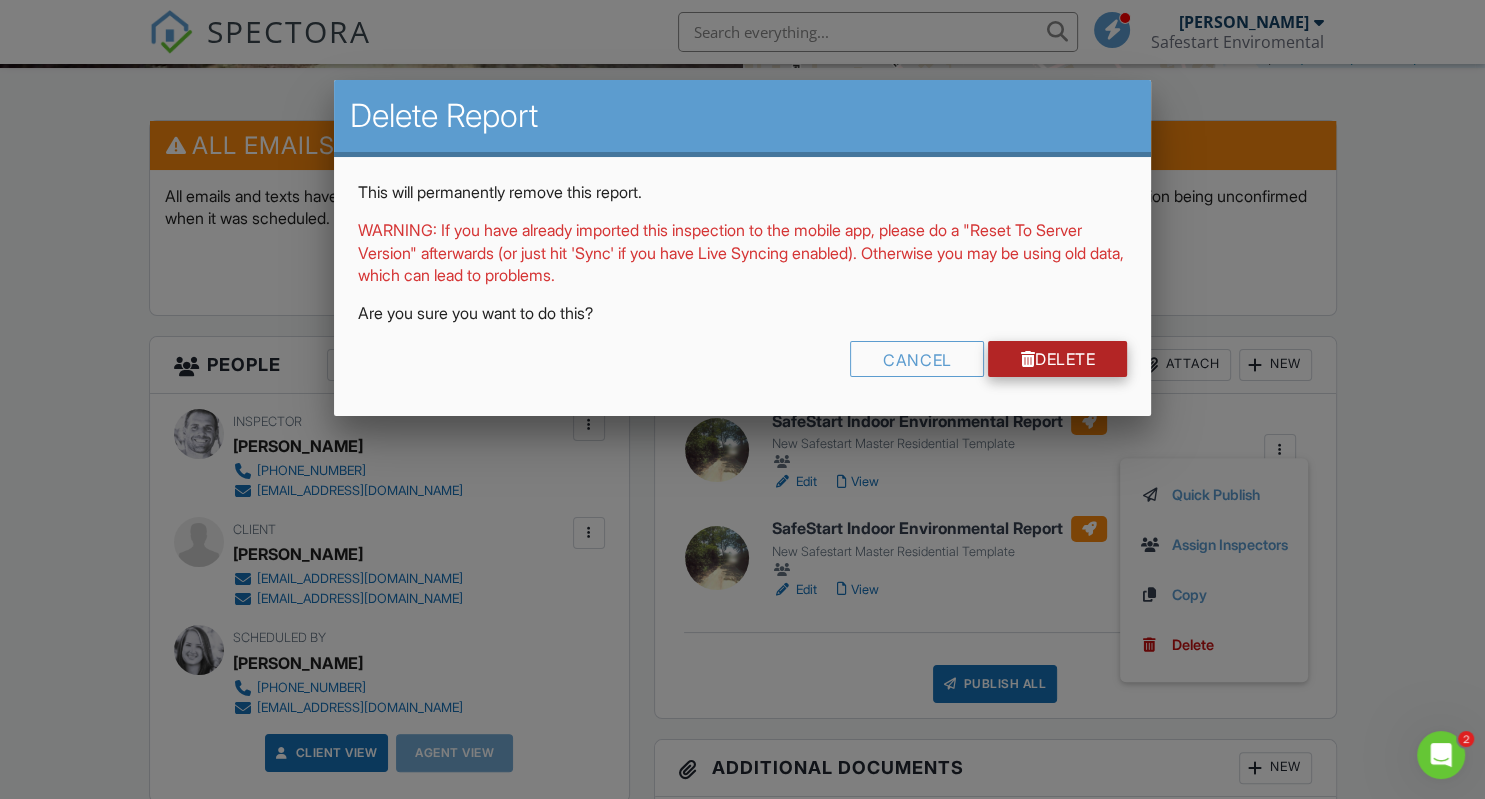 click on "Delete" at bounding box center (1057, 359) 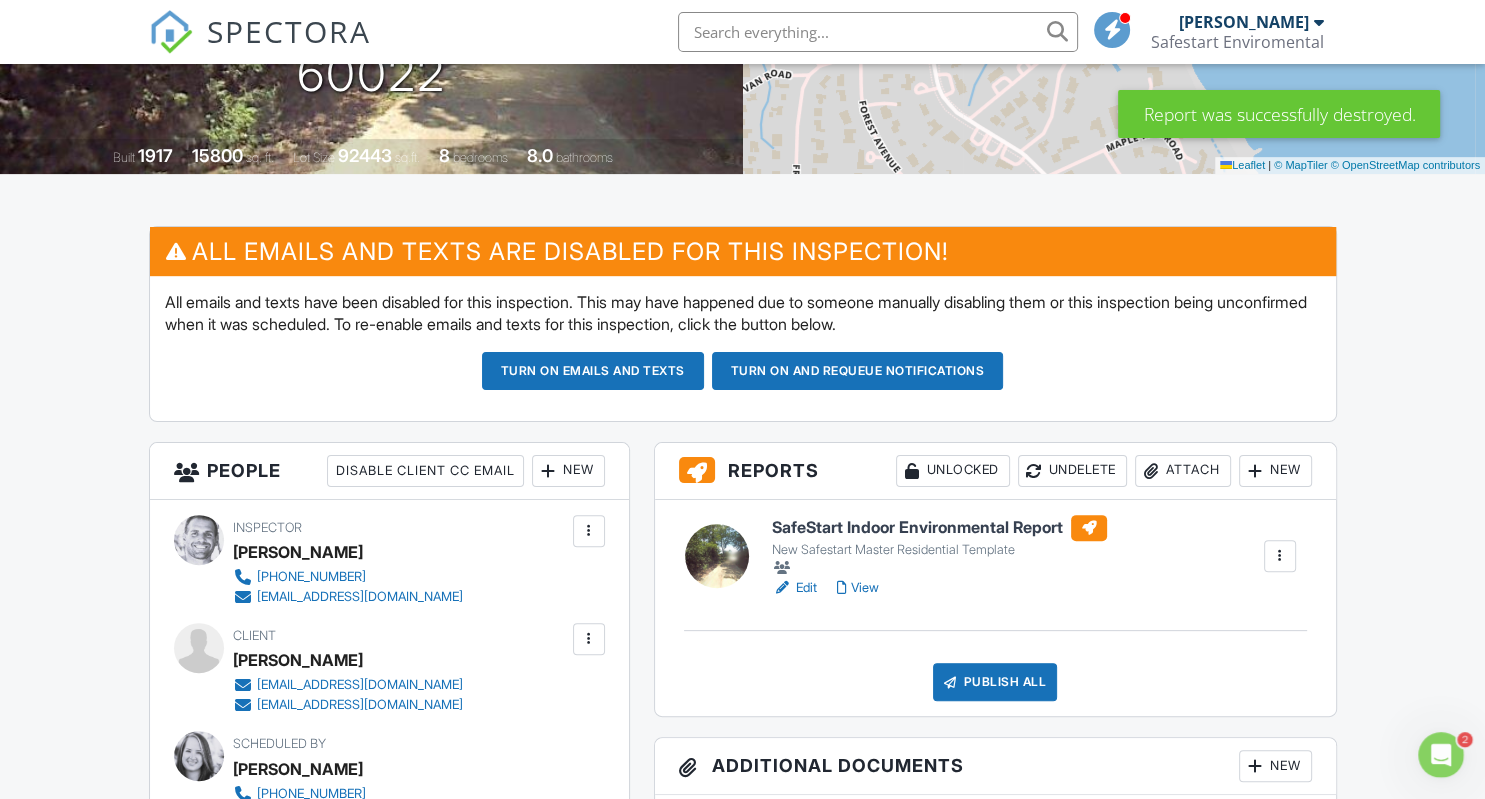 scroll, scrollTop: 0, scrollLeft: 0, axis: both 